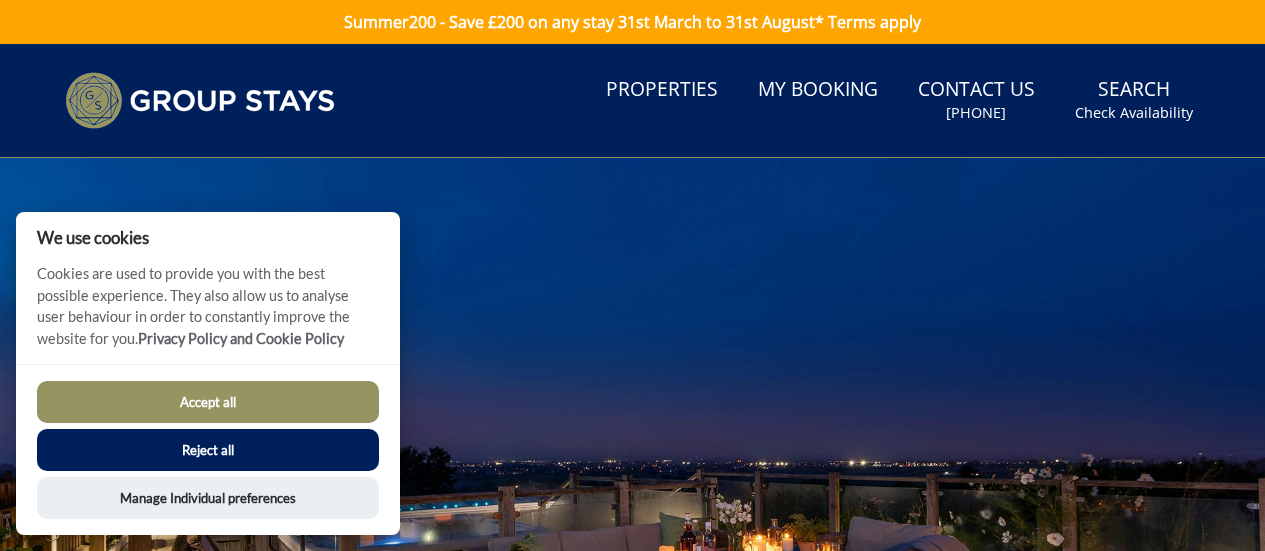 scroll, scrollTop: 0, scrollLeft: 0, axis: both 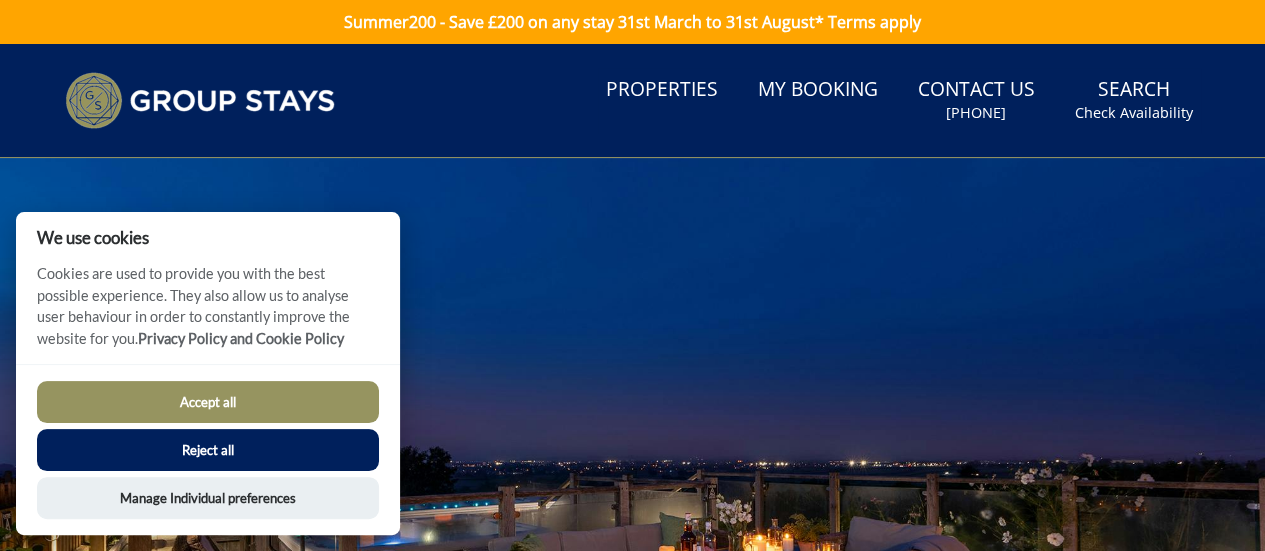 click on "Reject all" at bounding box center [208, 450] 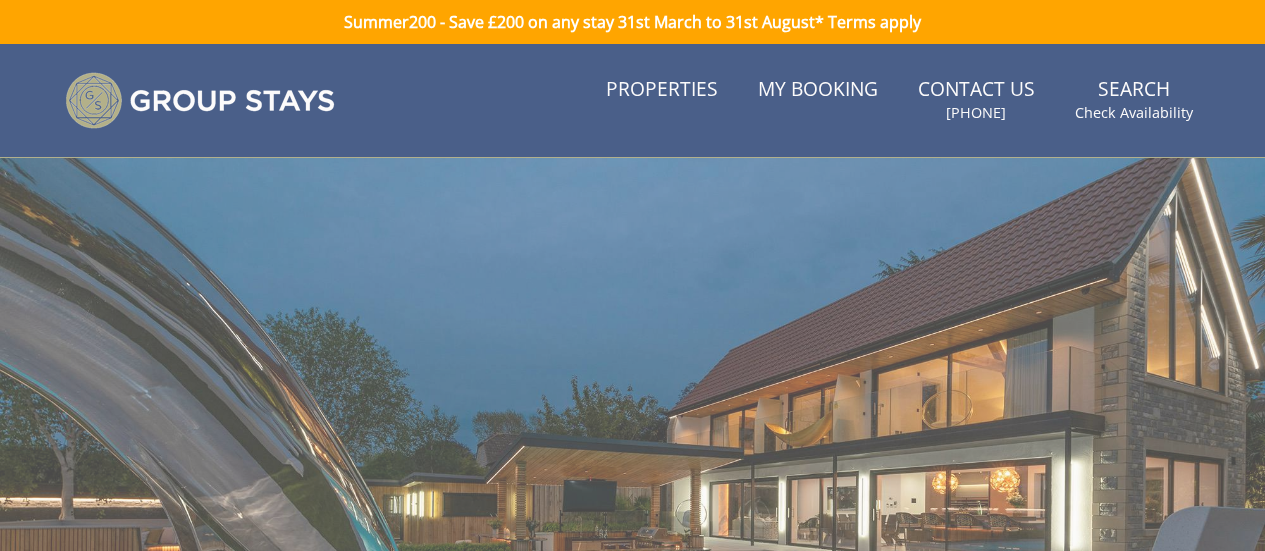 scroll, scrollTop: 0, scrollLeft: 0, axis: both 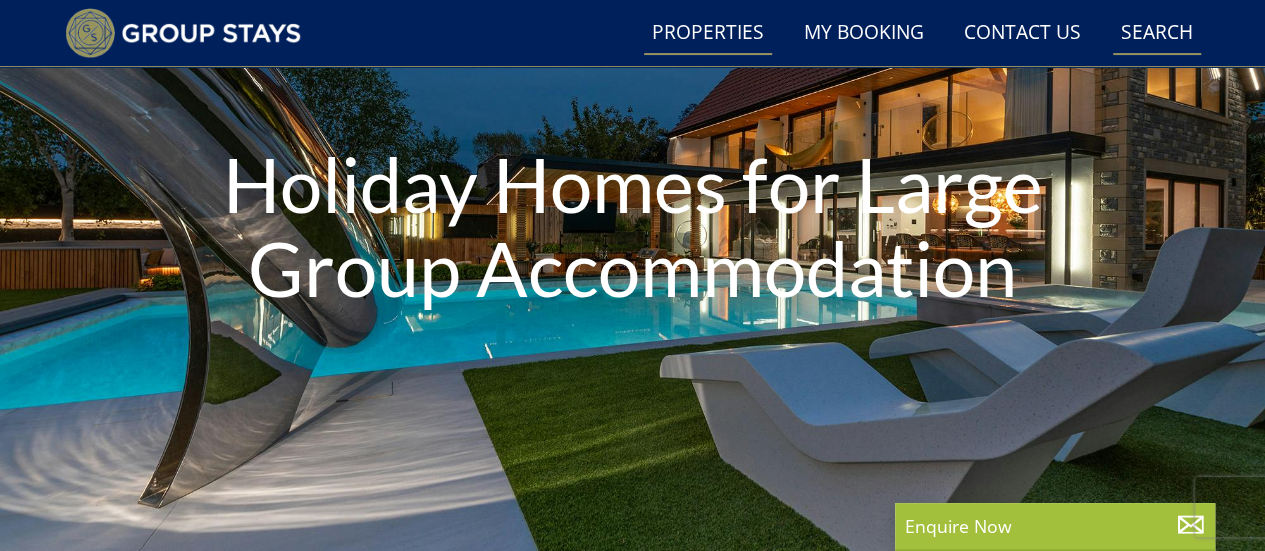 click on "Search  Check Availability" at bounding box center [1157, 33] 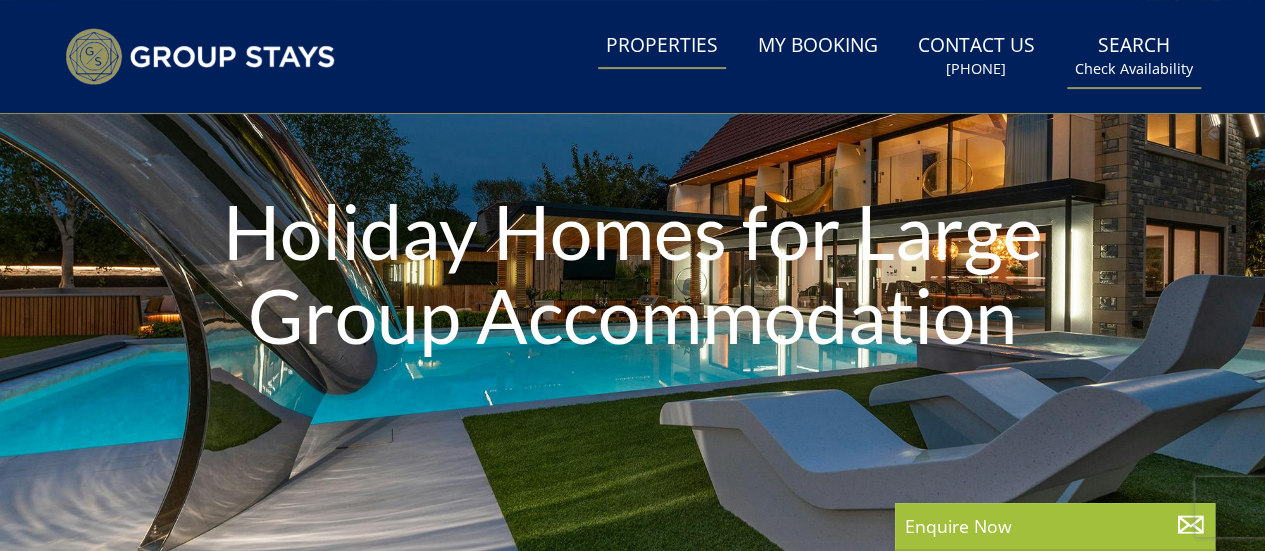 scroll, scrollTop: 0, scrollLeft: 0, axis: both 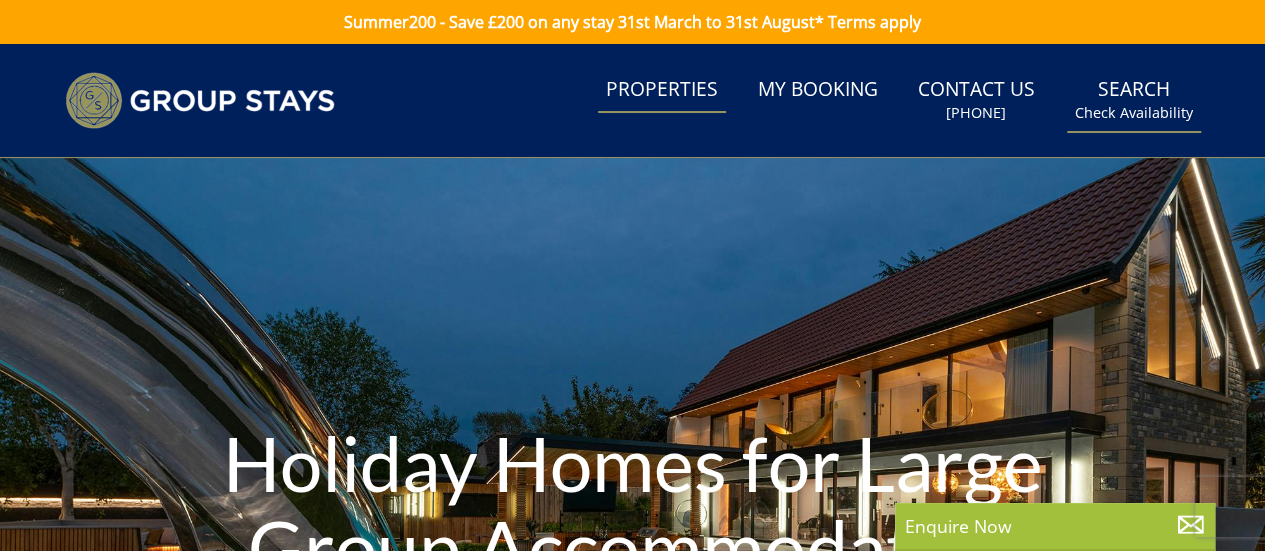 click on "Check Availability" at bounding box center [1134, 113] 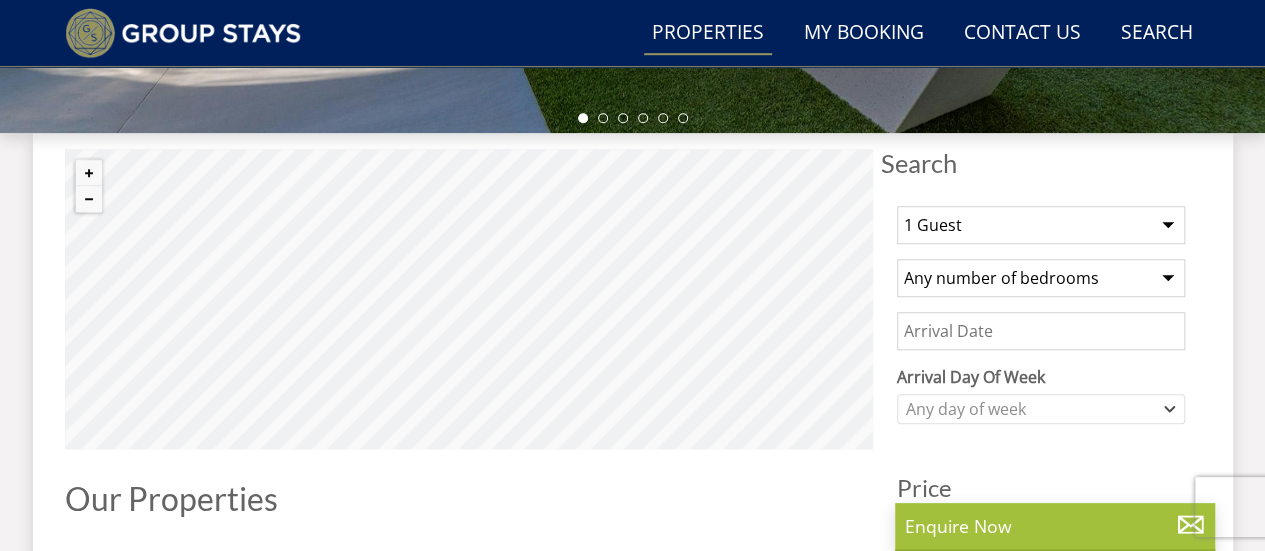 scroll, scrollTop: 678, scrollLeft: 0, axis: vertical 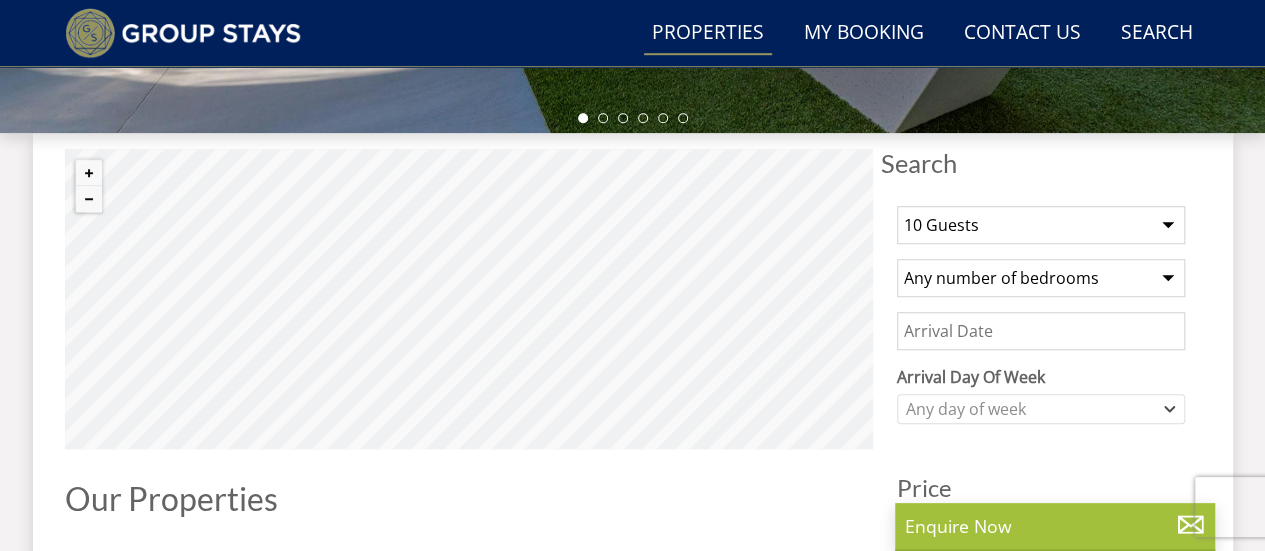 click on "1 Guest
2 Guests
3 Guests
4 Guests
5 Guests
6 Guests
7 Guests
8 Guests
9 Guests
10 Guests
11 Guests
12 Guests
13 Guests
14 Guests
15 Guests
16 Guests
17 Guests
18 Guests
19 Guests
20 Guests
21 Guests
22 Guests
23 Guests
24 Guests
25 Guests
26 Guests
27 Guests
28 Guests
29 Guests
30 Guests
31 Guests
32 Guests" at bounding box center [1041, 225] 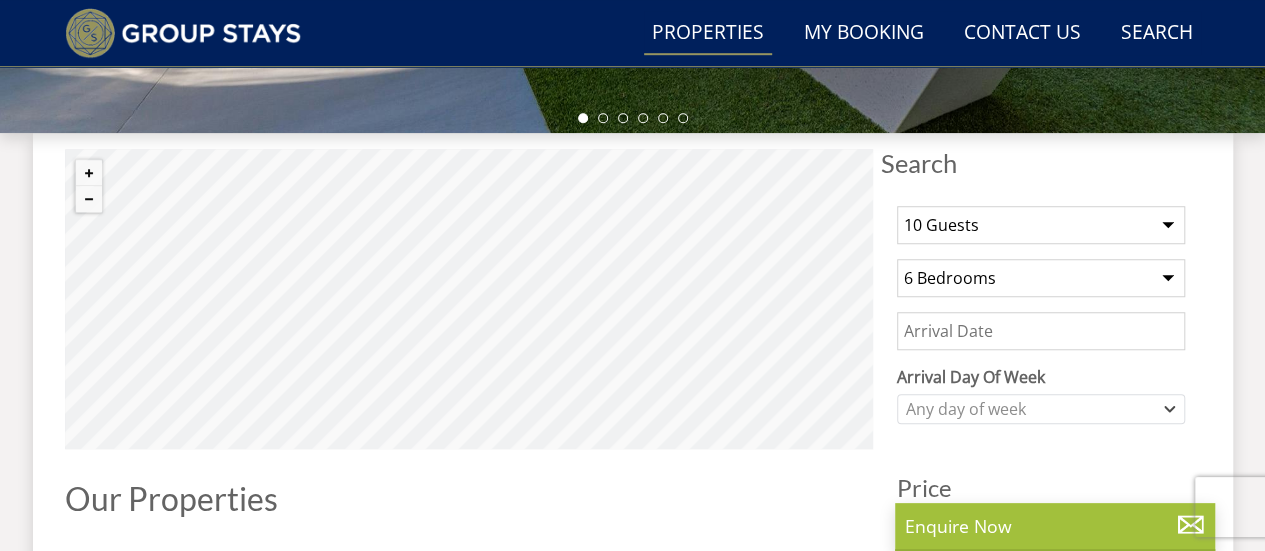 click on "Any number of bedrooms
4 Bedrooms
5 Bedrooms
6 Bedrooms
7 Bedrooms
8 Bedrooms
9 Bedrooms
10 Bedrooms
11 Bedrooms
12 Bedrooms
13 Bedrooms
14 Bedrooms
15 Bedrooms
16 Bedrooms" at bounding box center [1041, 278] 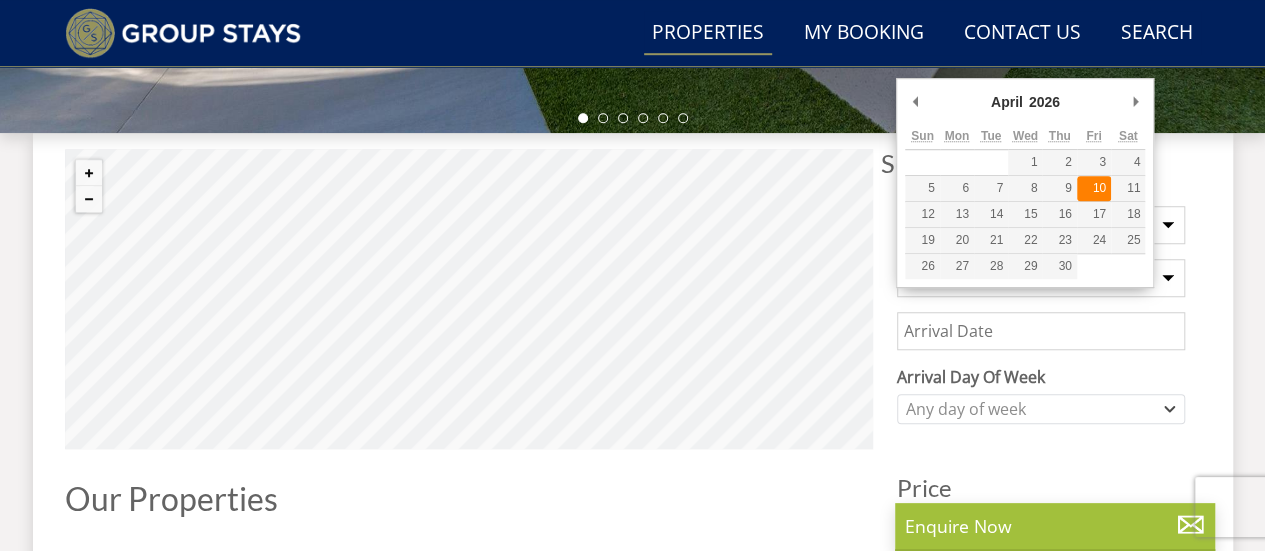 type on "10/04/2026" 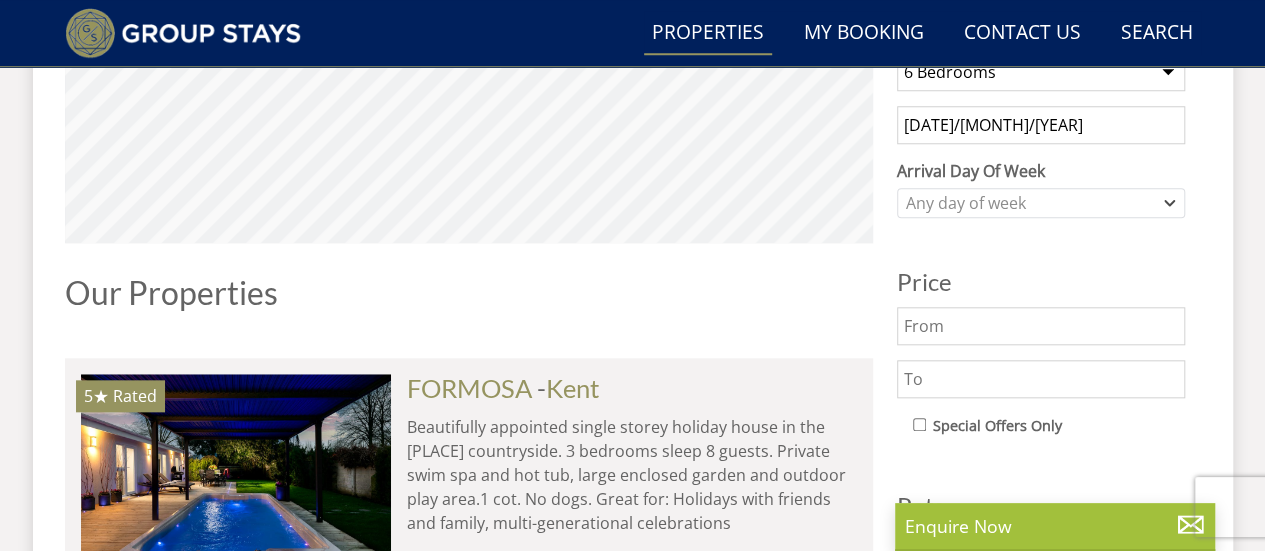 scroll, scrollTop: 886, scrollLeft: 0, axis: vertical 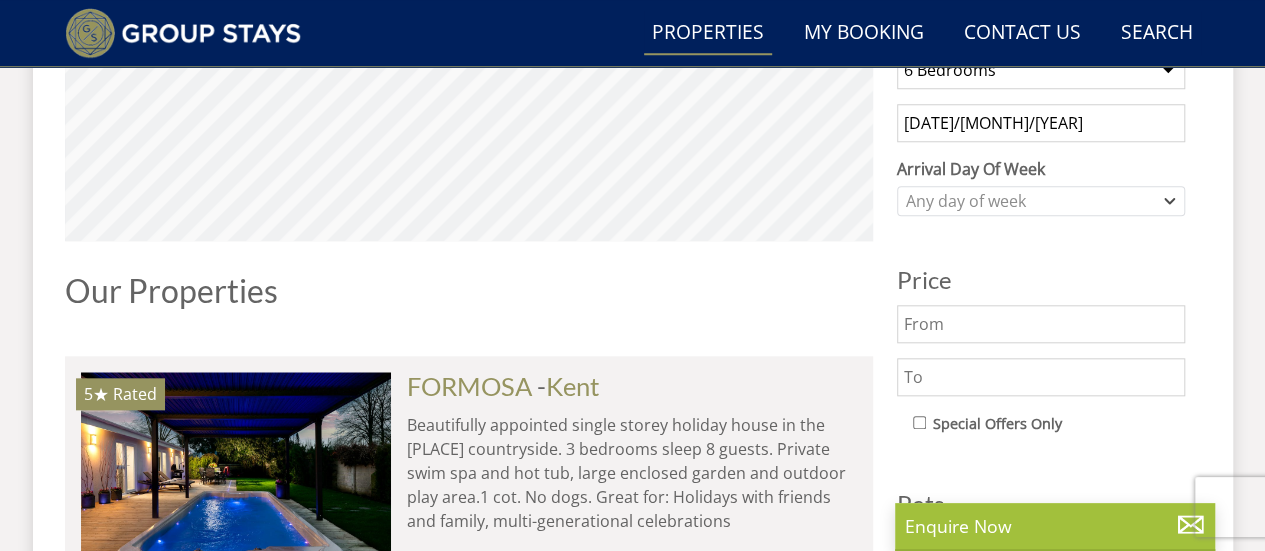 click at bounding box center (1041, 377) 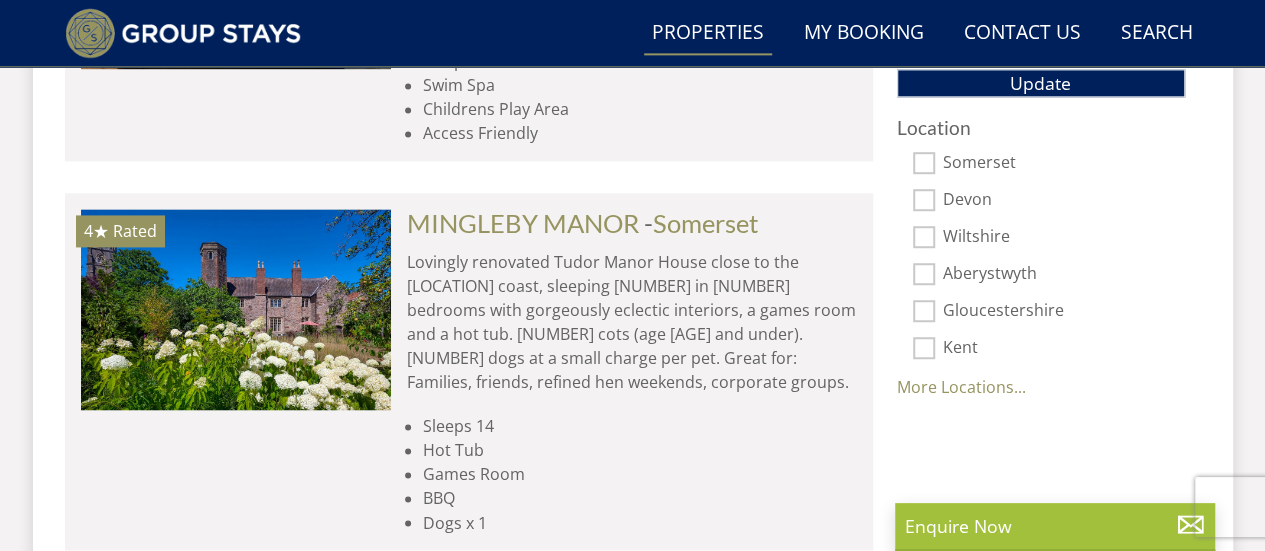 scroll, scrollTop: 1392, scrollLeft: 0, axis: vertical 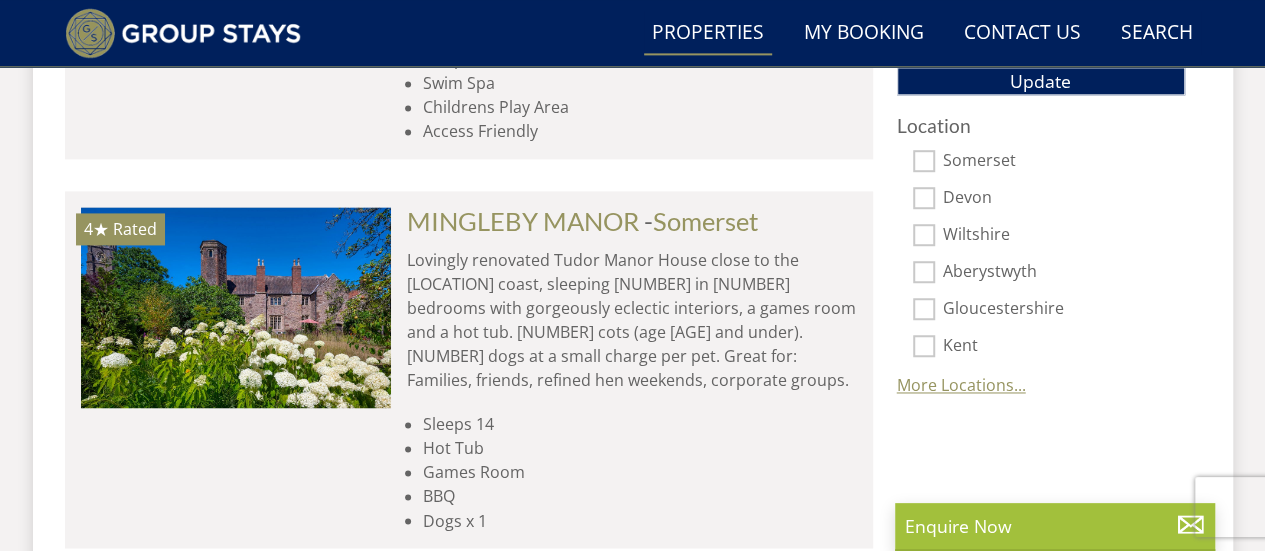 type on "2500" 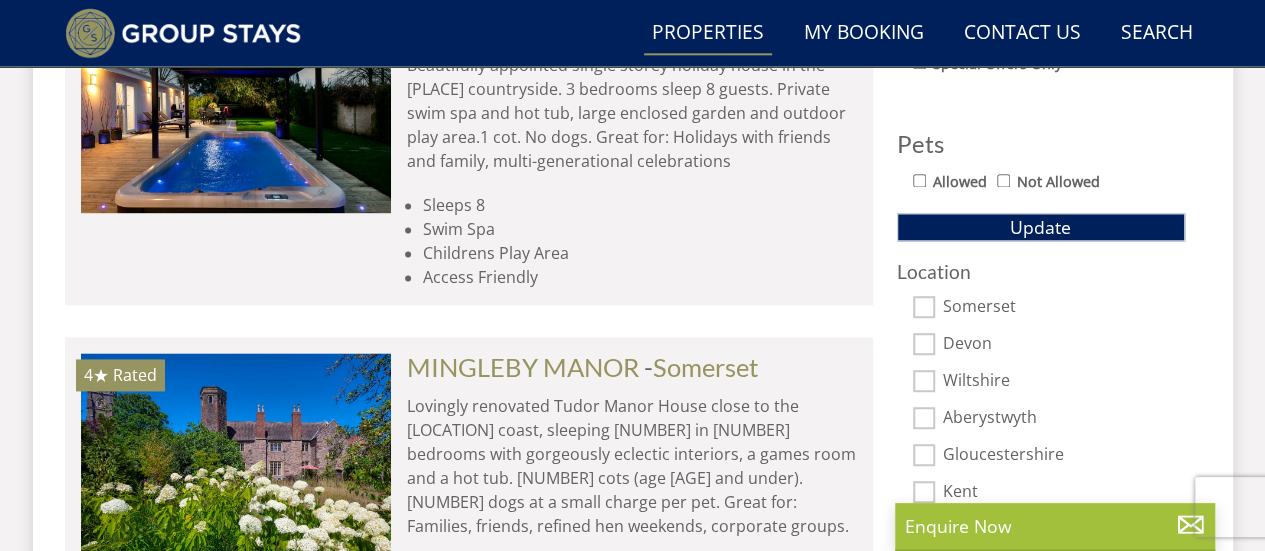 scroll, scrollTop: 1238, scrollLeft: 0, axis: vertical 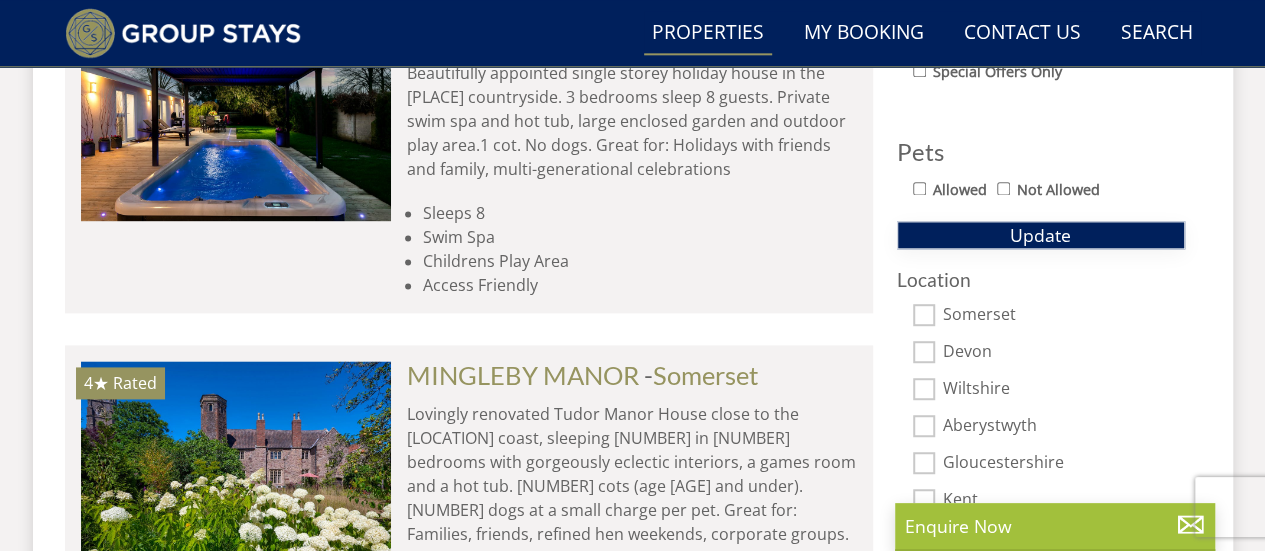 click on "Update" at bounding box center (1040, 235) 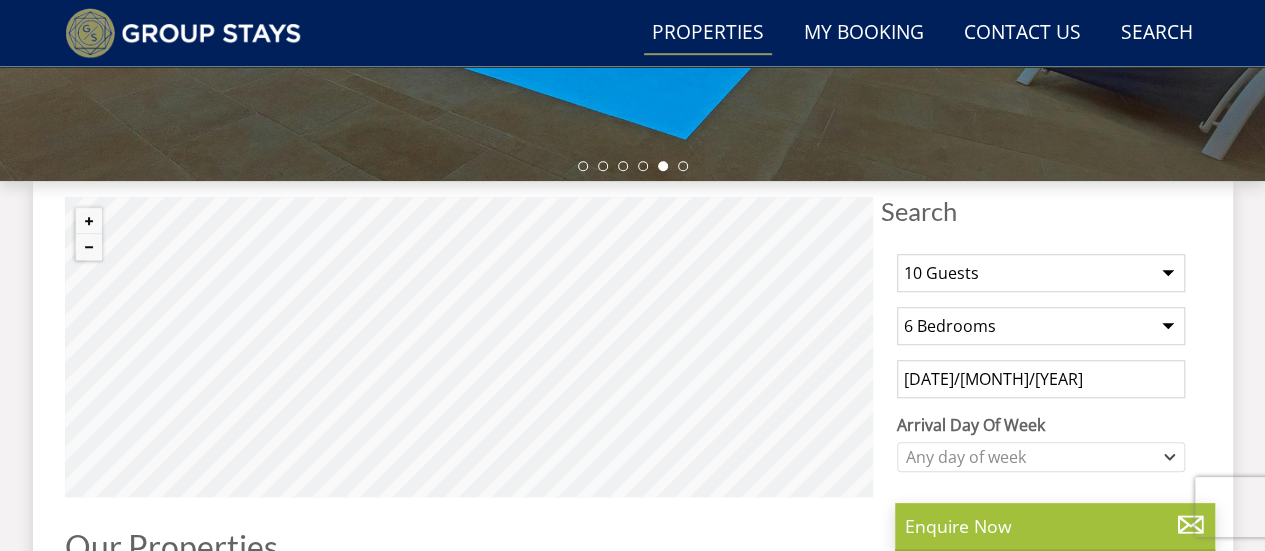 scroll, scrollTop: 612, scrollLeft: 0, axis: vertical 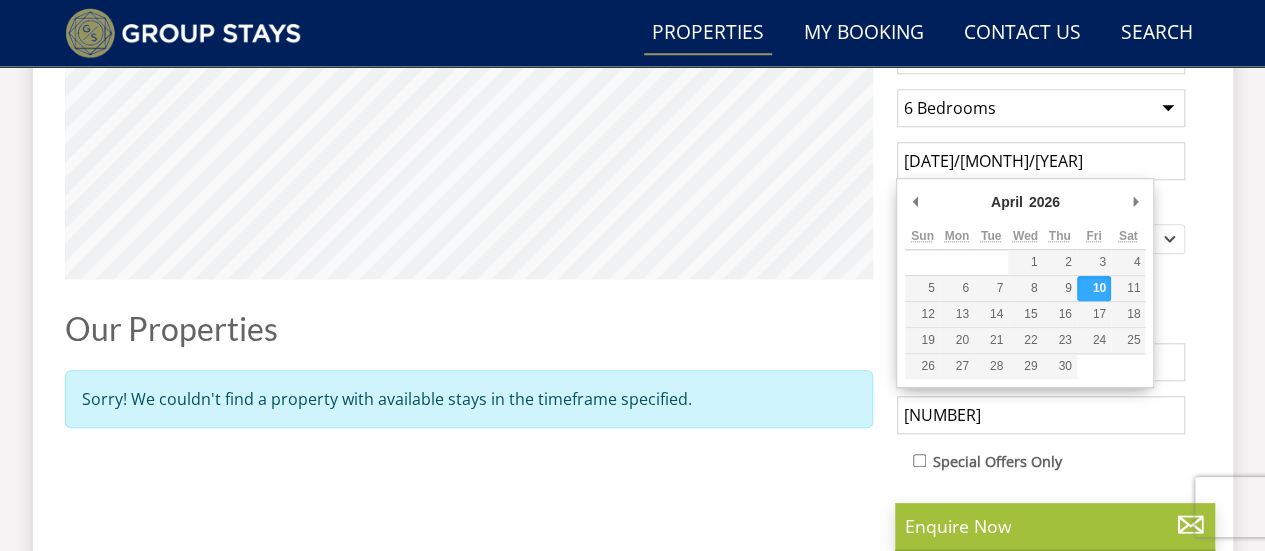 click on "10/04/2026" at bounding box center (1041, 161) 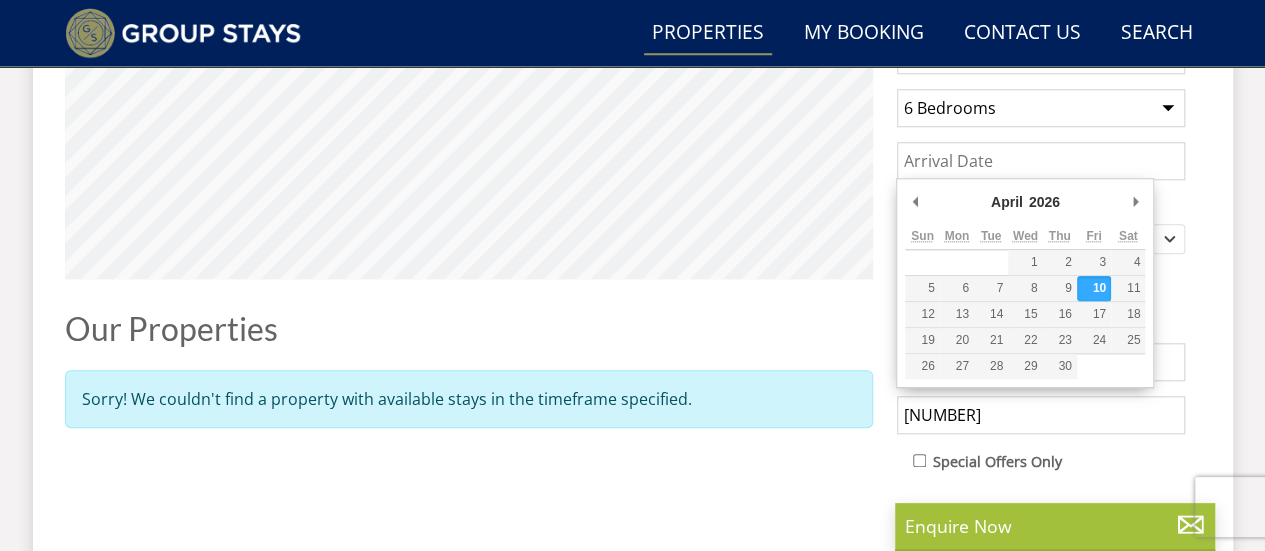 type 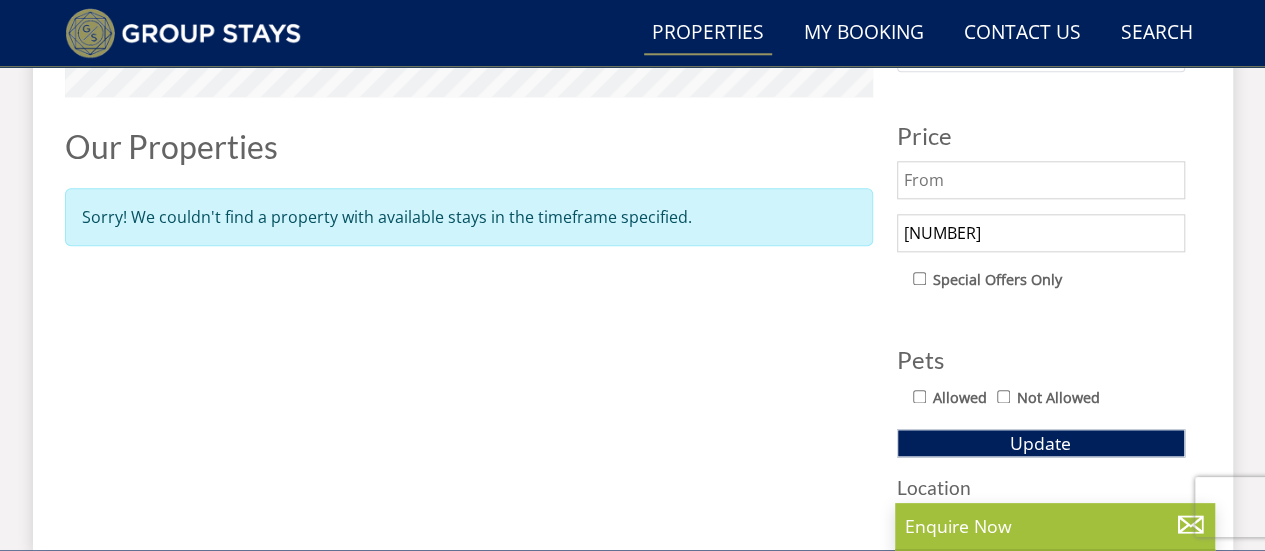 scroll, scrollTop: 1030, scrollLeft: 0, axis: vertical 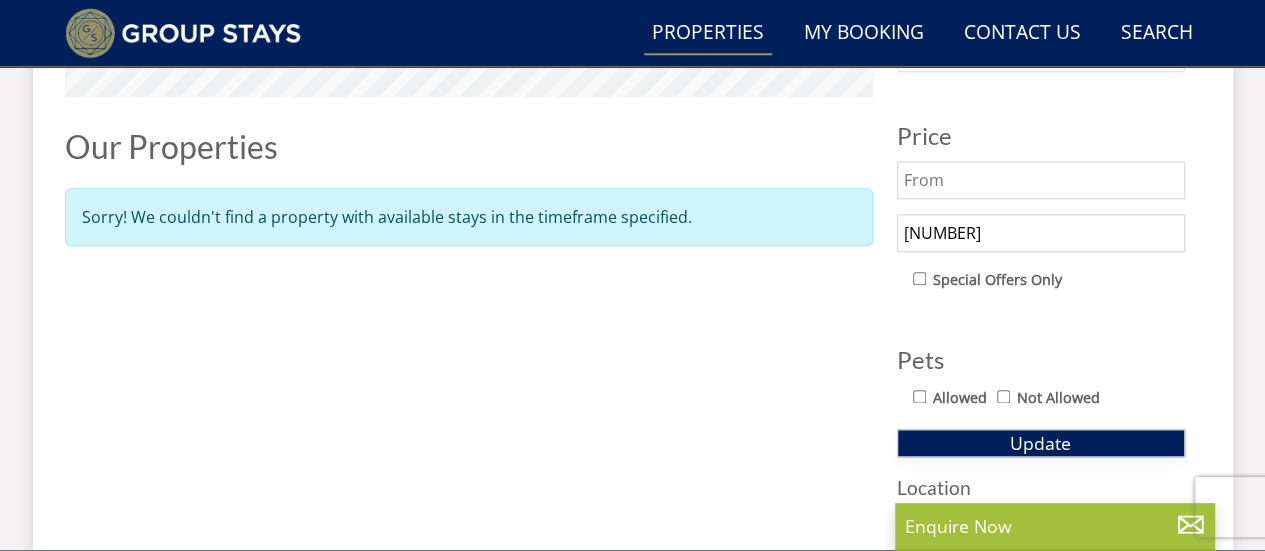 click on "Update" at bounding box center [1040, 443] 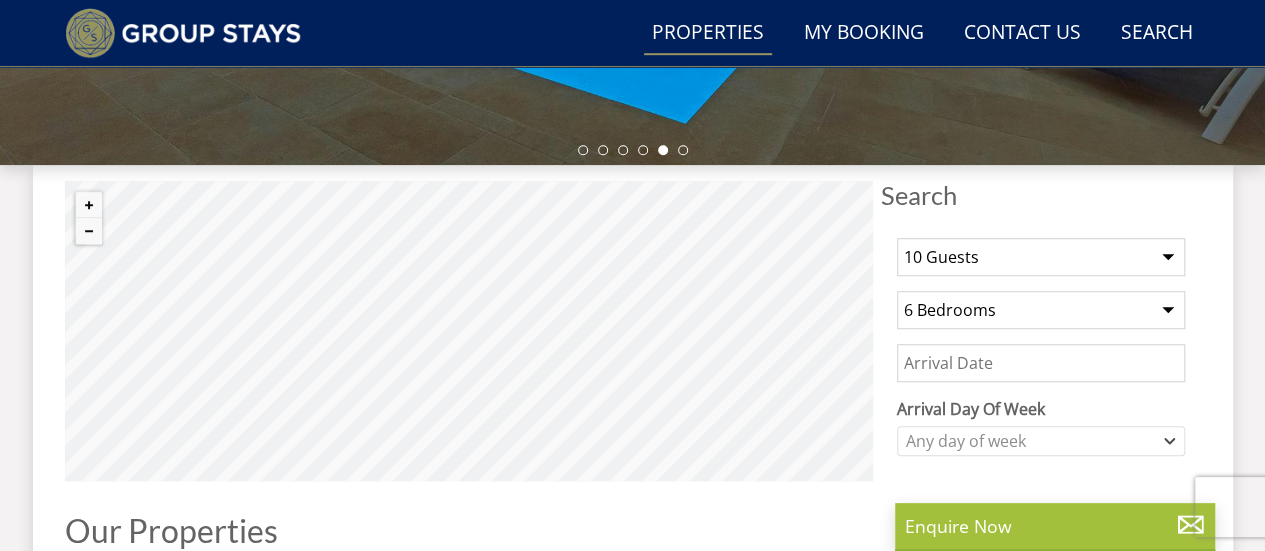 scroll, scrollTop: 608, scrollLeft: 0, axis: vertical 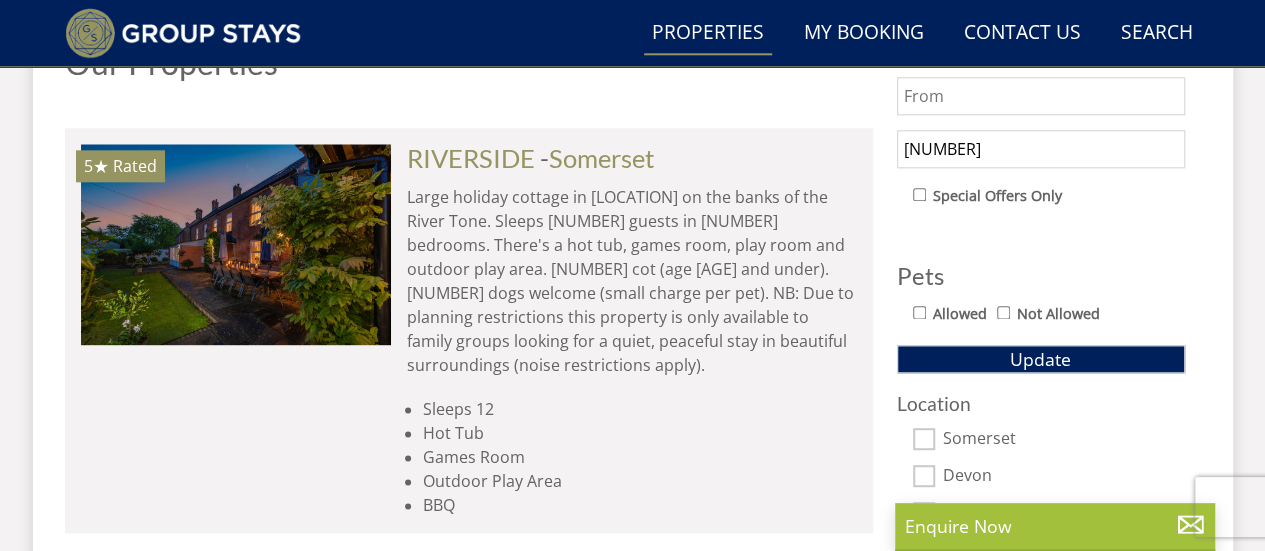 click on "2500" at bounding box center (1041, 149) 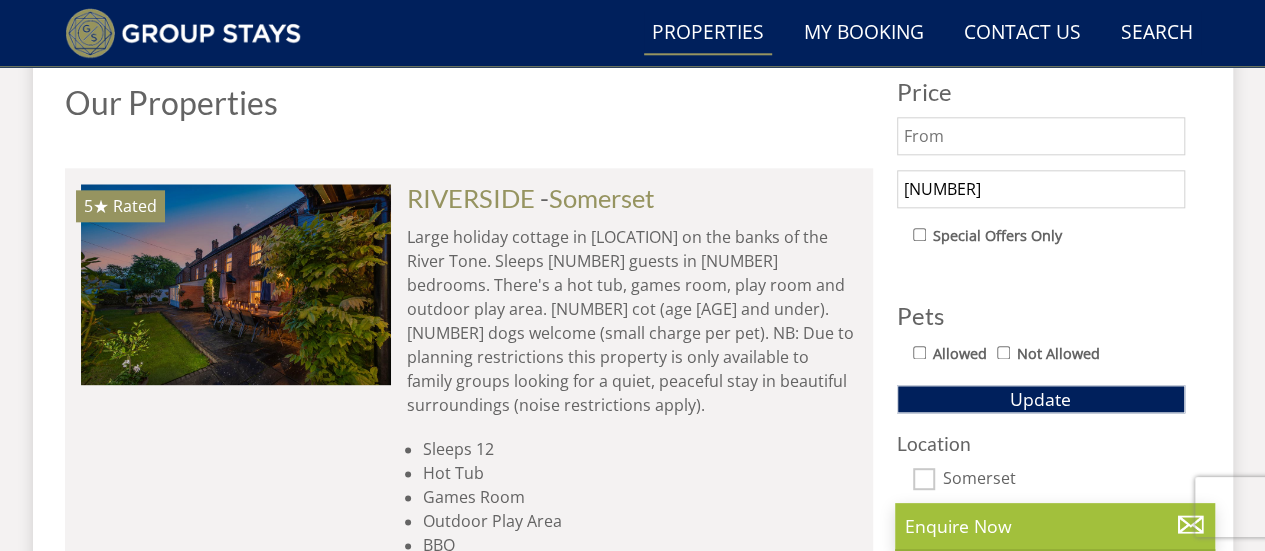 scroll, scrollTop: 1076, scrollLeft: 0, axis: vertical 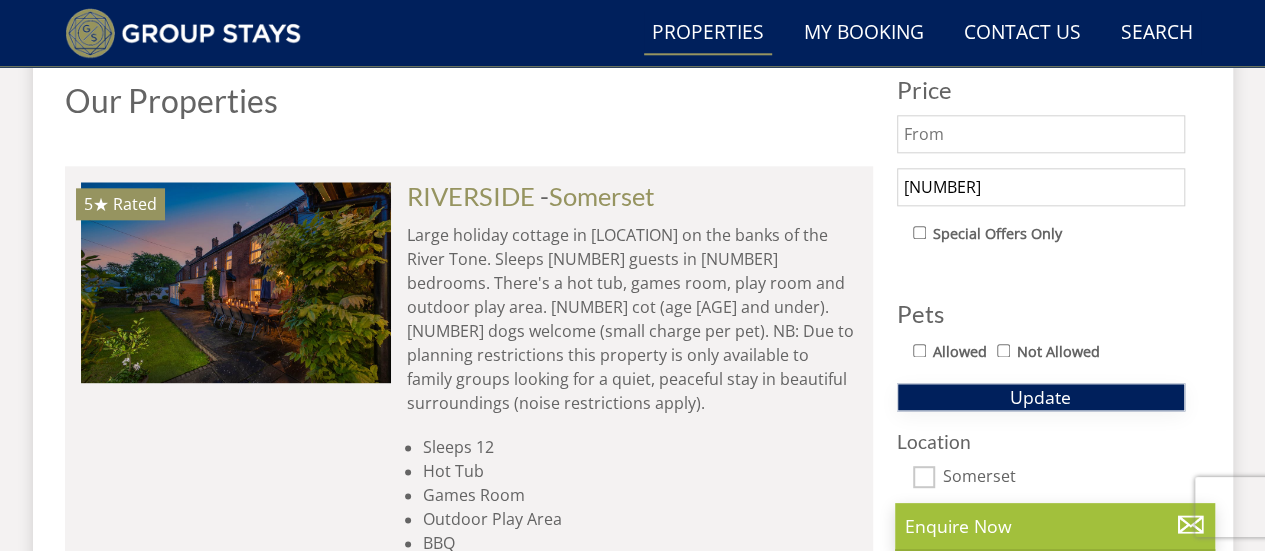 click on "Update" at bounding box center (1040, 397) 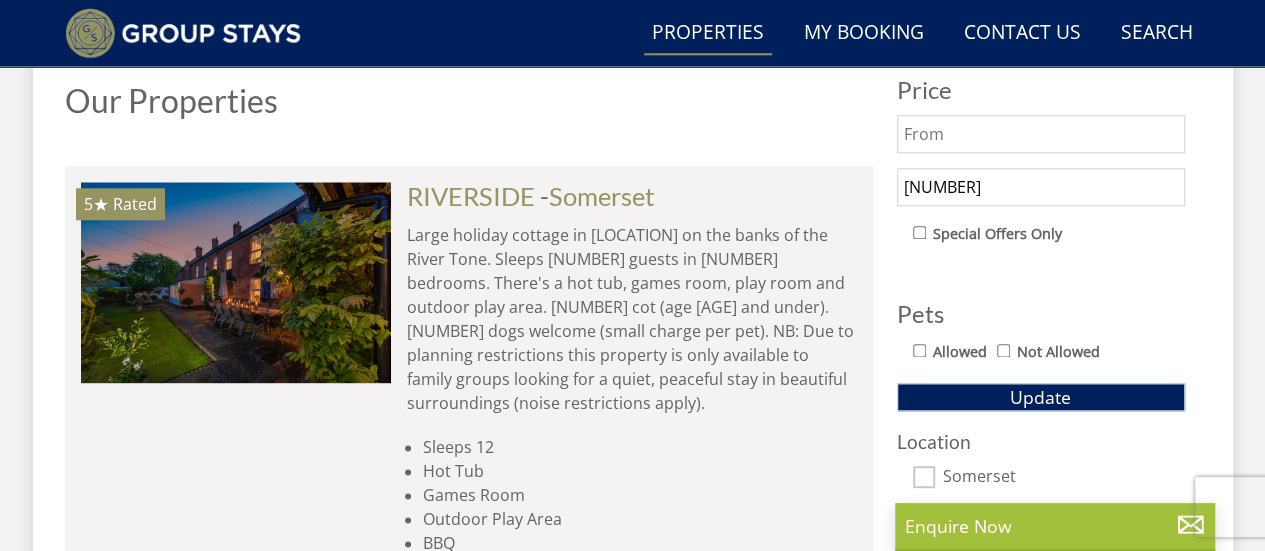 click on "2000" at bounding box center (1041, 187) 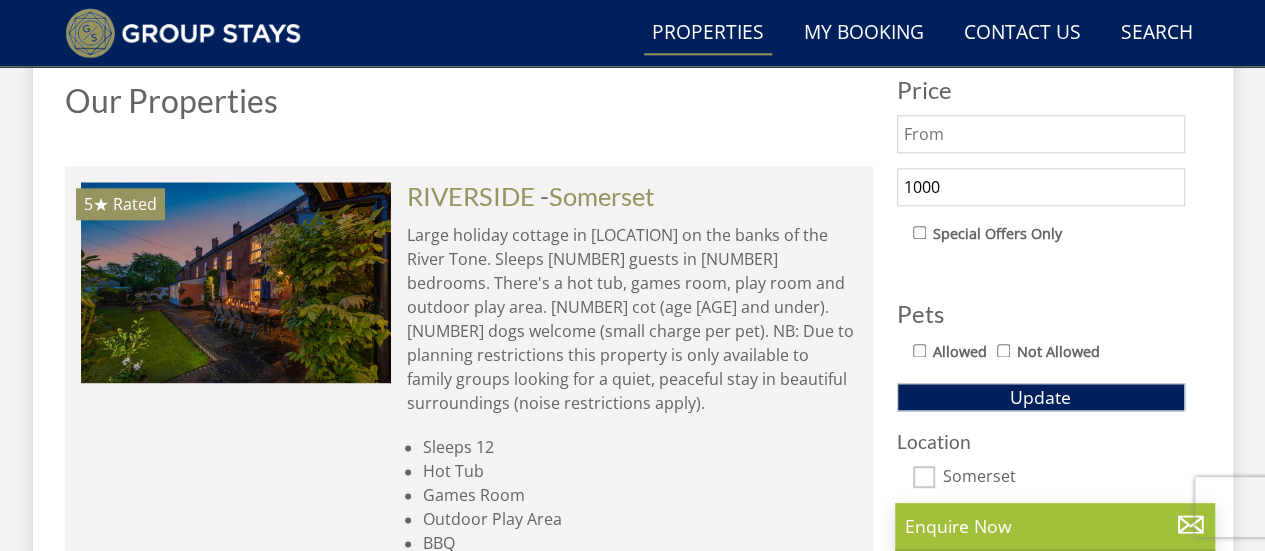 type on "1000" 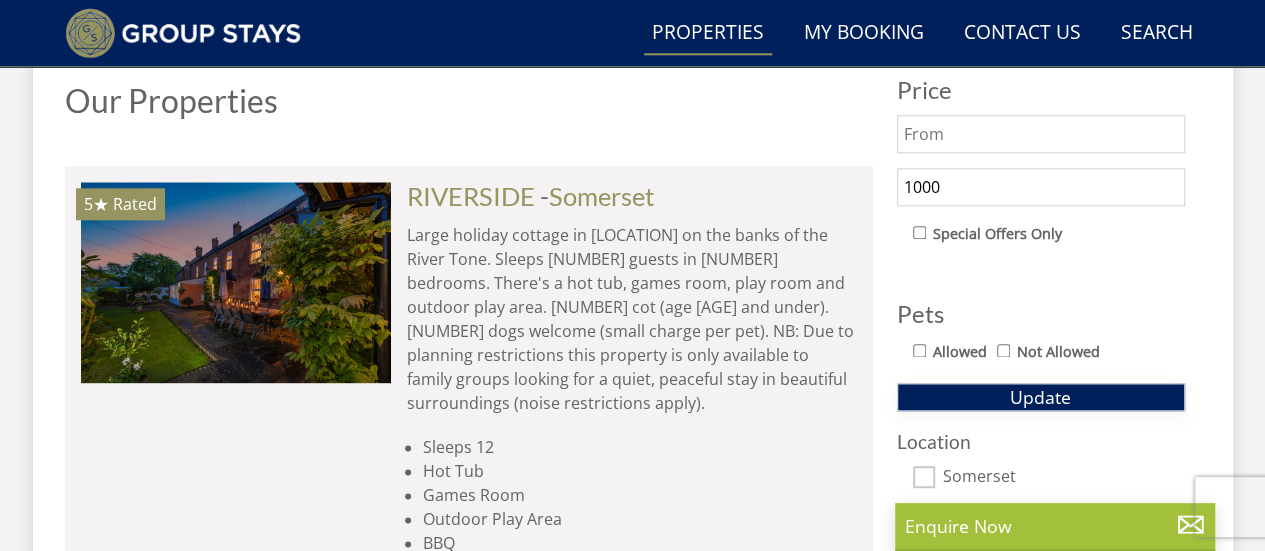 click on "Update" at bounding box center [1040, 397] 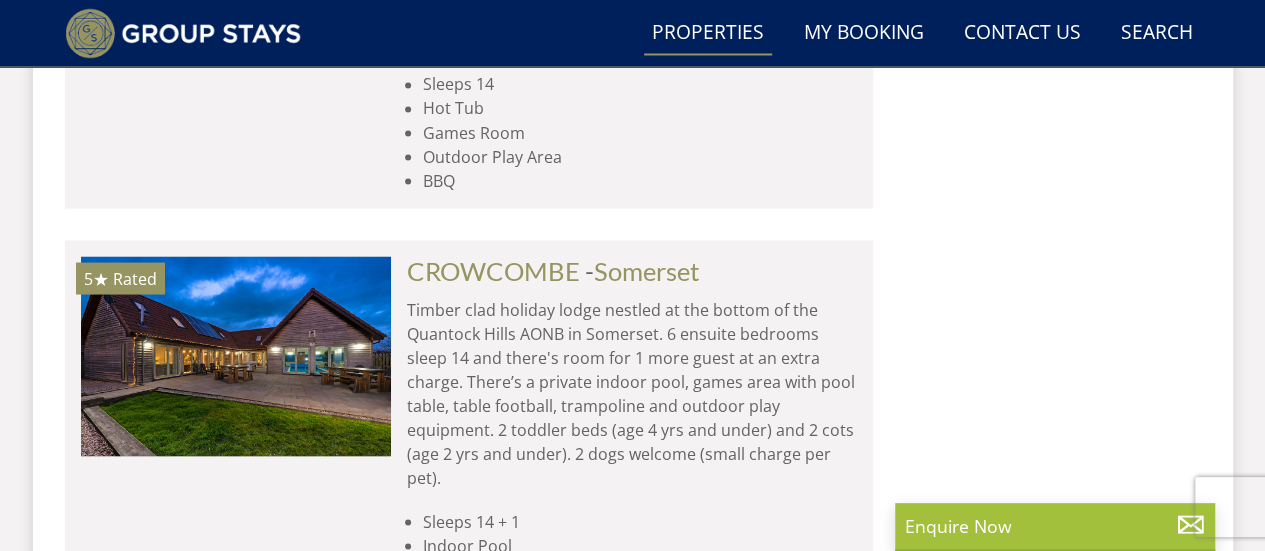 scroll, scrollTop: 1782, scrollLeft: 0, axis: vertical 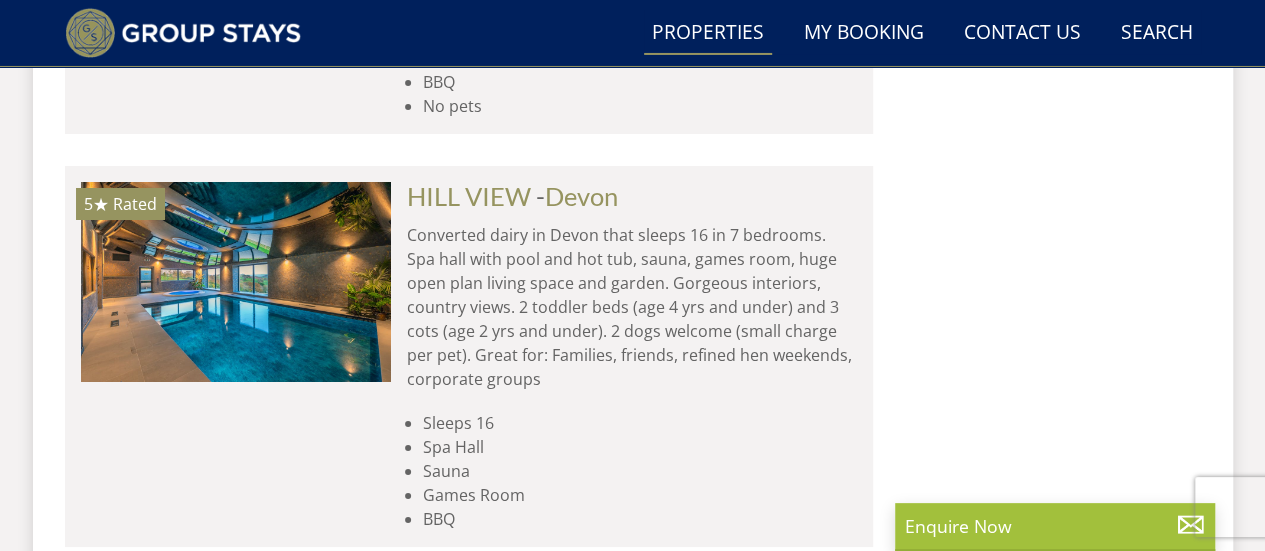 drag, startPoint x: 678, startPoint y: 451, endPoint x: 574, endPoint y: 298, distance: 185 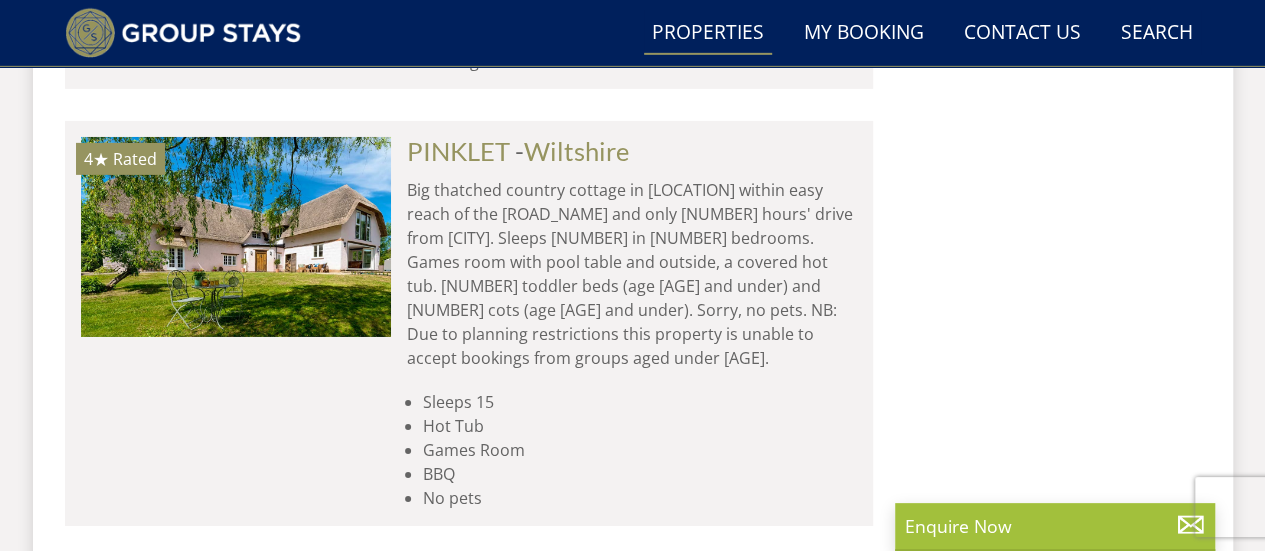 scroll, scrollTop: 3158, scrollLeft: 0, axis: vertical 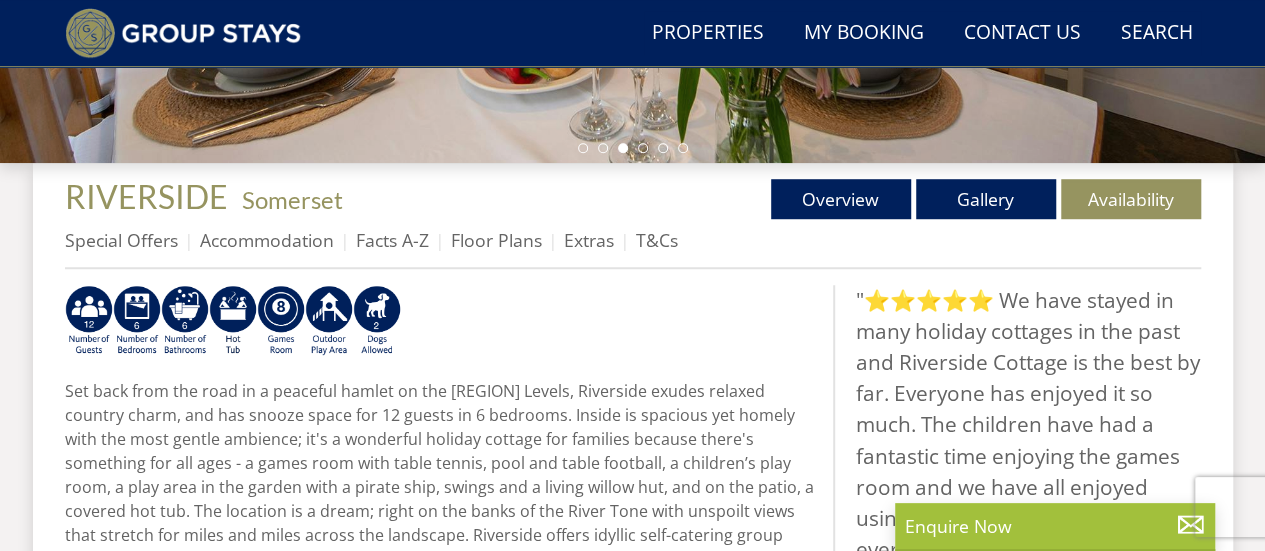 click on "Special Offers" at bounding box center [132, 240] 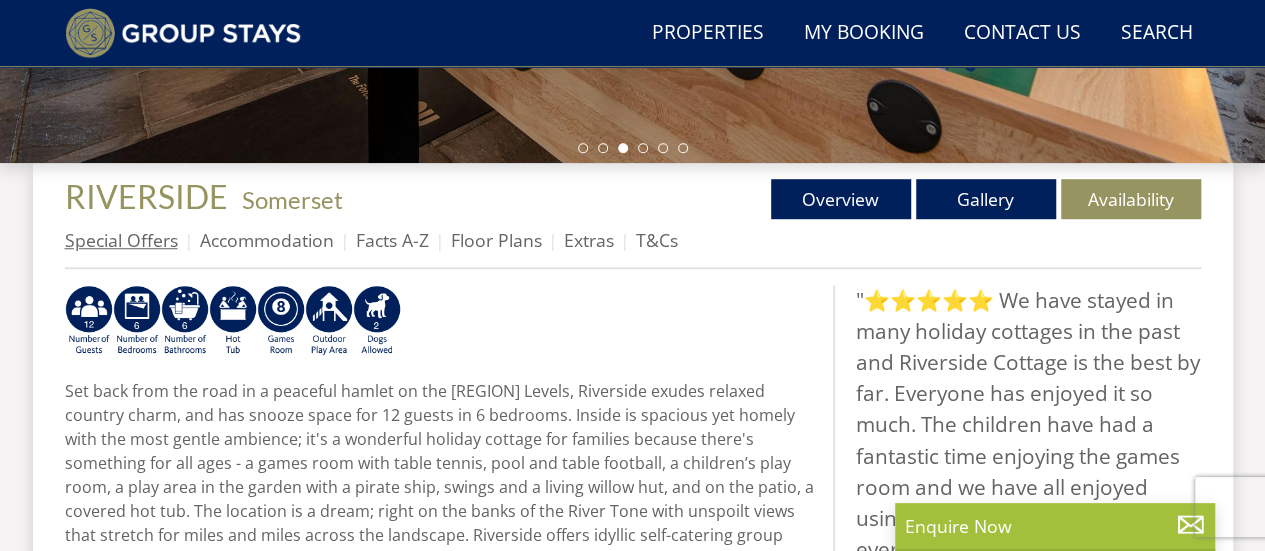 click on "Special Offers" at bounding box center (121, 240) 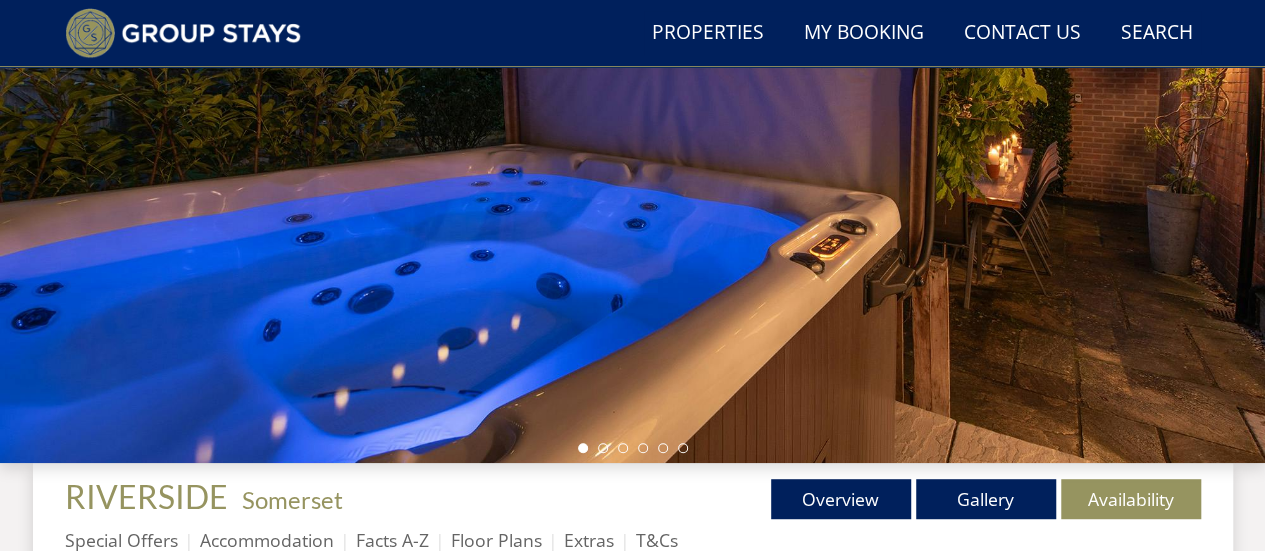scroll, scrollTop: 356, scrollLeft: 0, axis: vertical 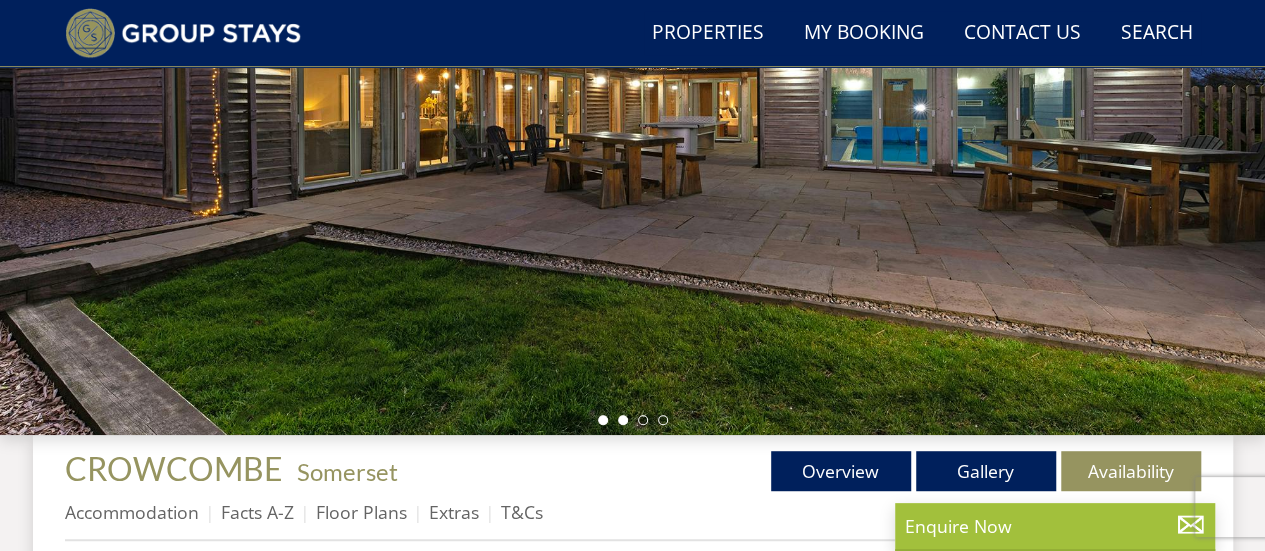 click at bounding box center [623, 420] 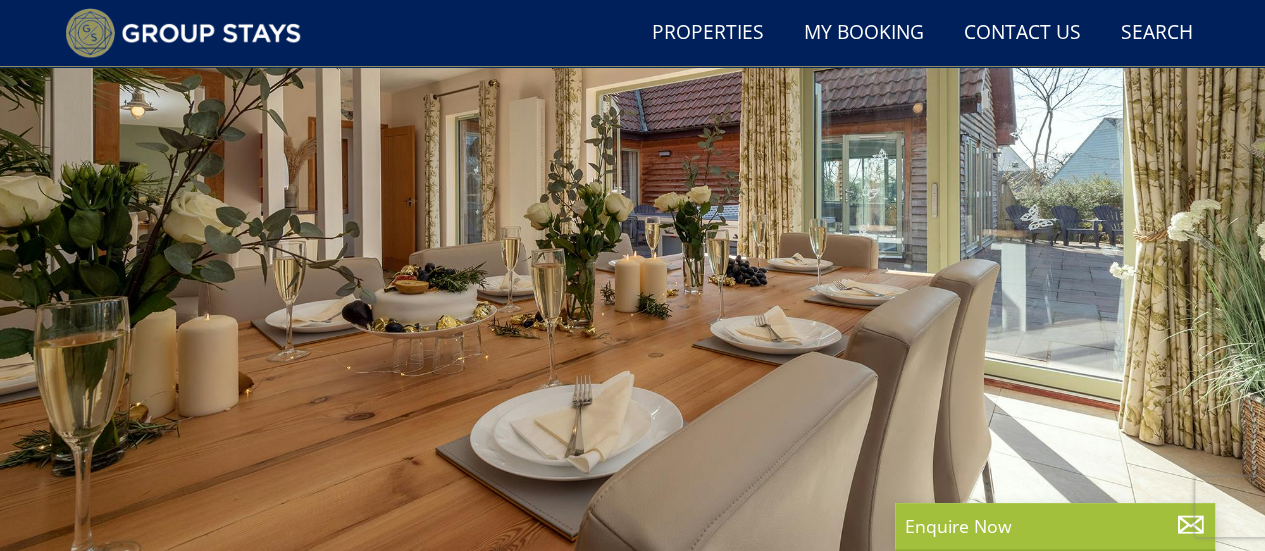 scroll, scrollTop: 332, scrollLeft: 0, axis: vertical 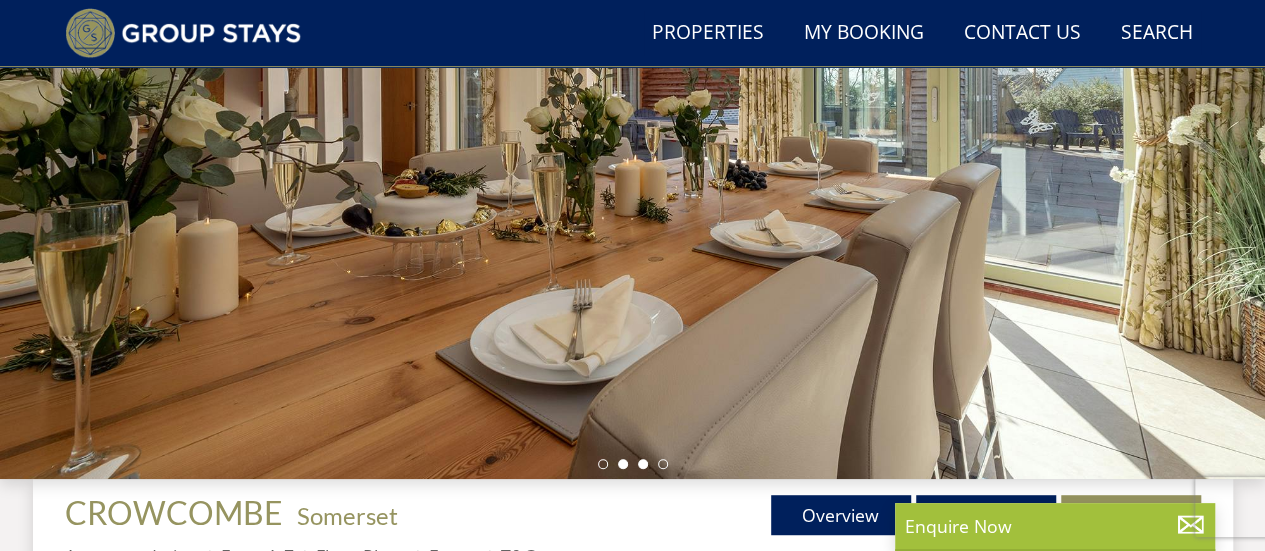 click at bounding box center [643, 464] 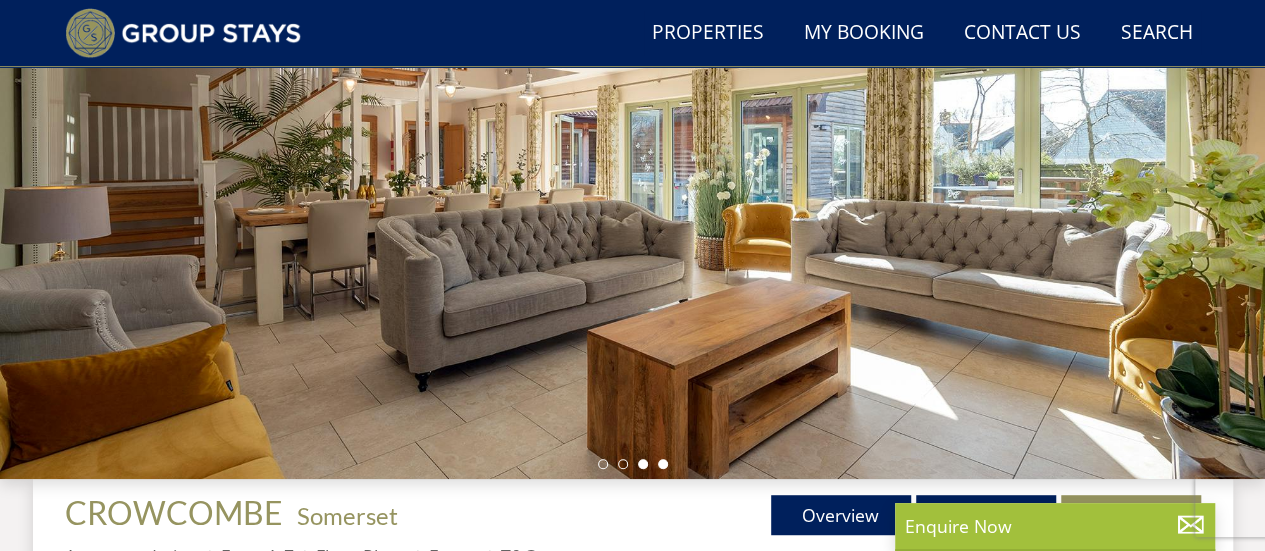 click at bounding box center (663, 464) 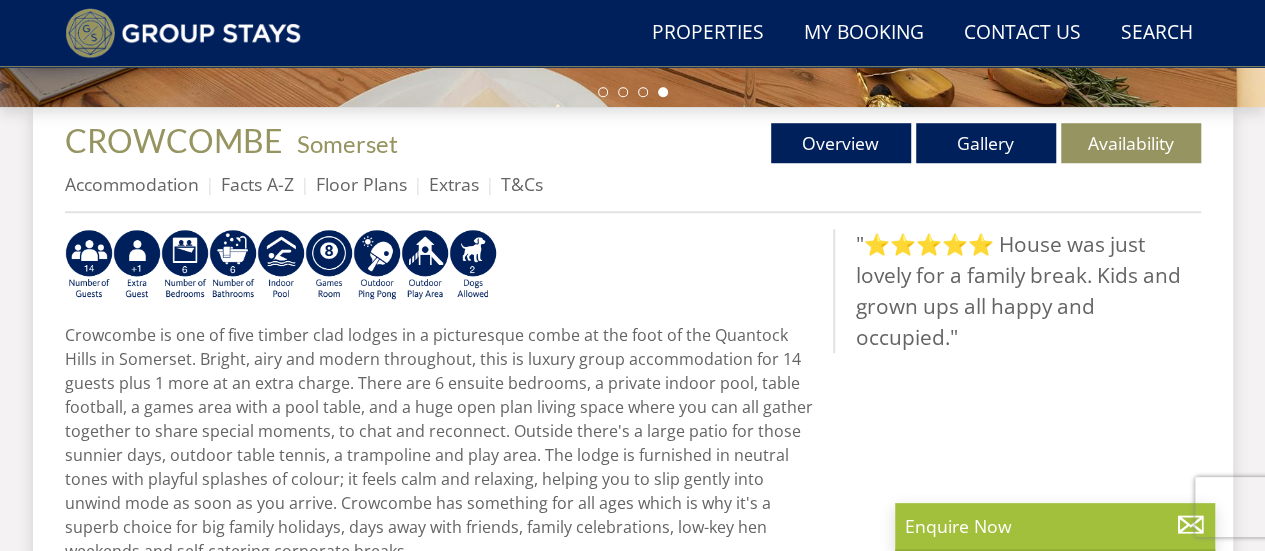 scroll, scrollTop: 688, scrollLeft: 0, axis: vertical 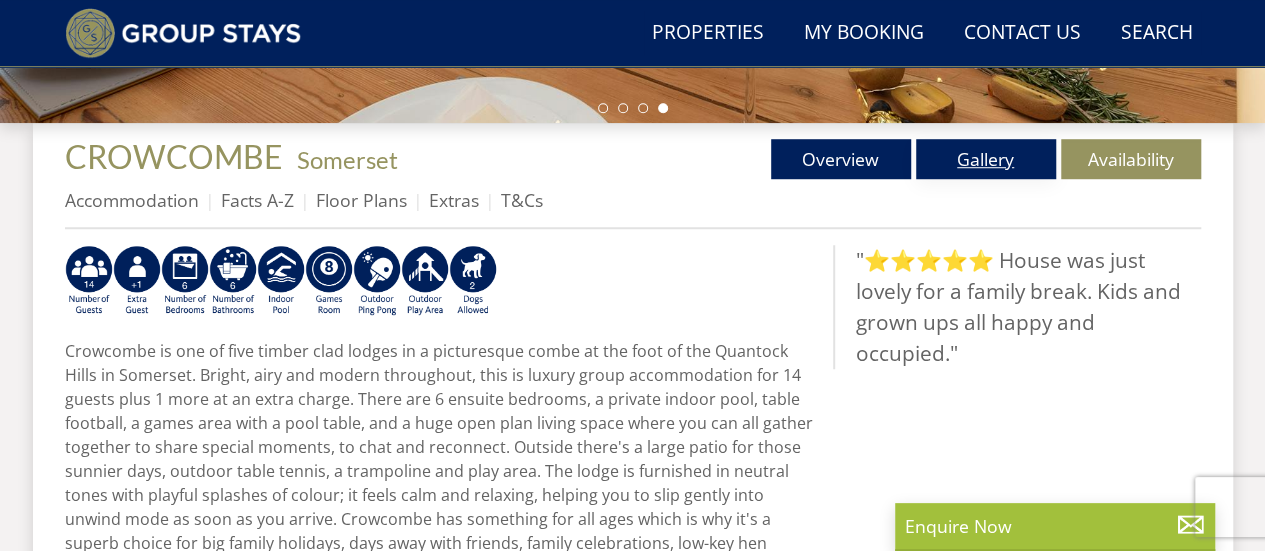 click on "Gallery" at bounding box center (986, 159) 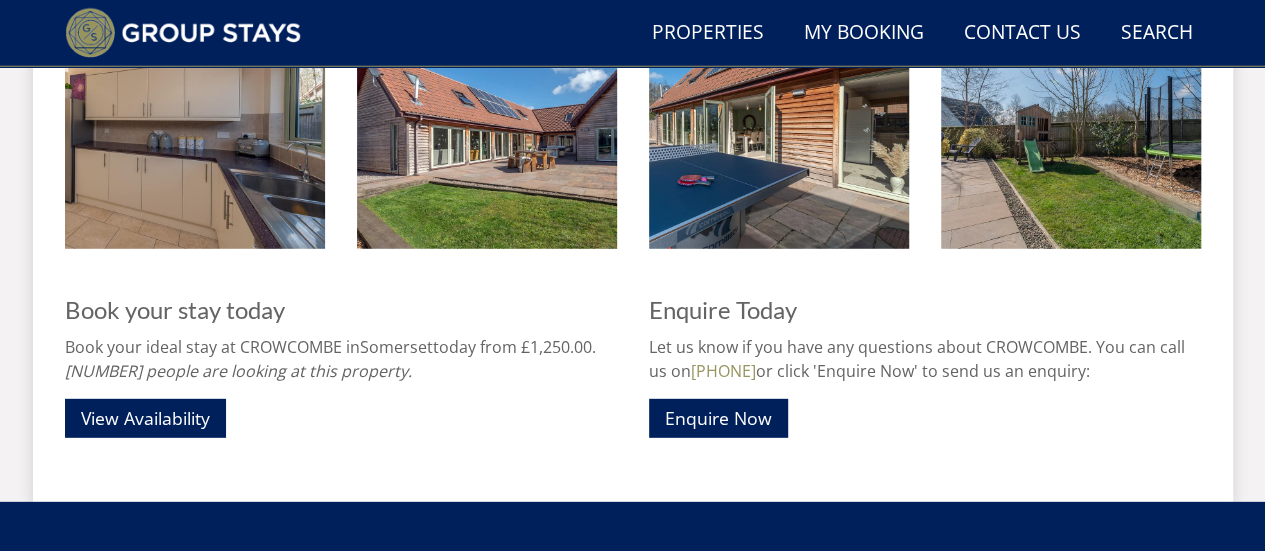scroll, scrollTop: 2698, scrollLeft: 0, axis: vertical 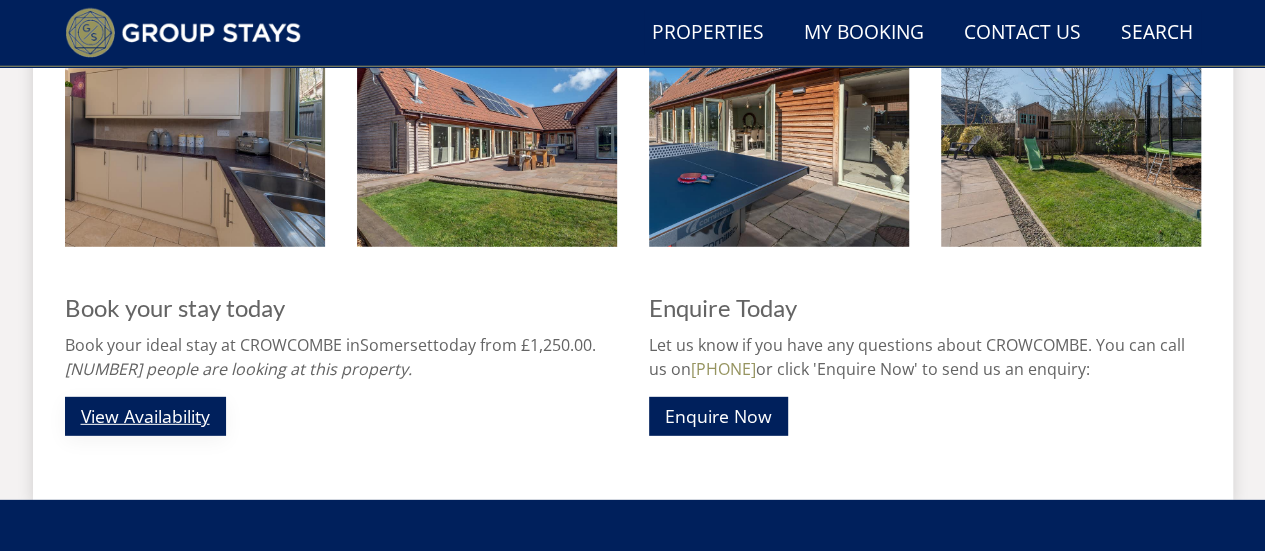 click on "View Availability" at bounding box center [145, 416] 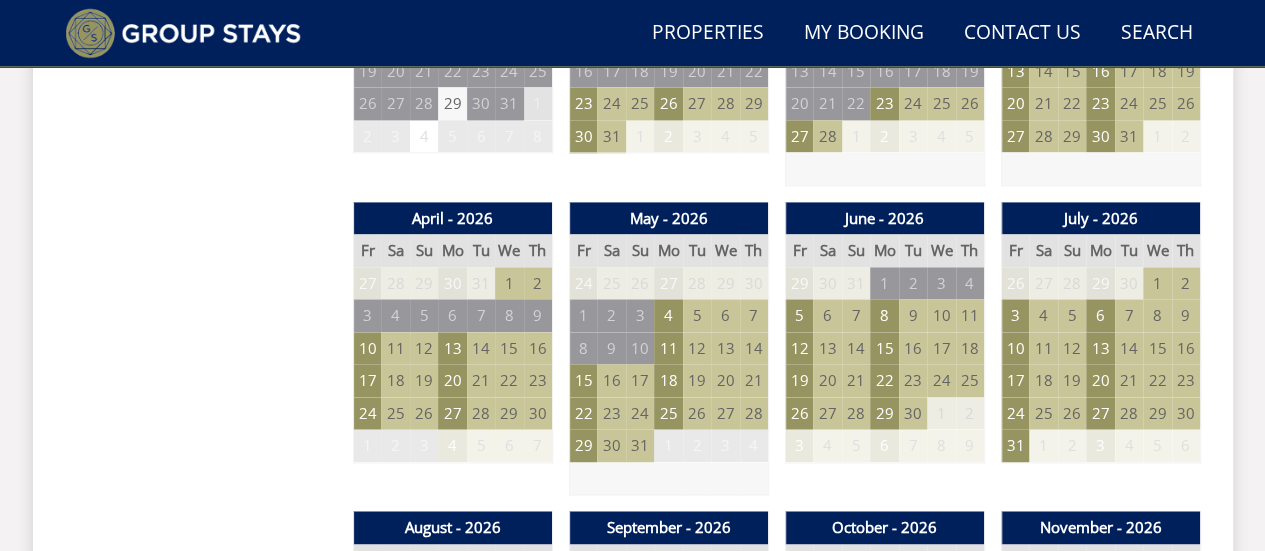 scroll, scrollTop: 1352, scrollLeft: 0, axis: vertical 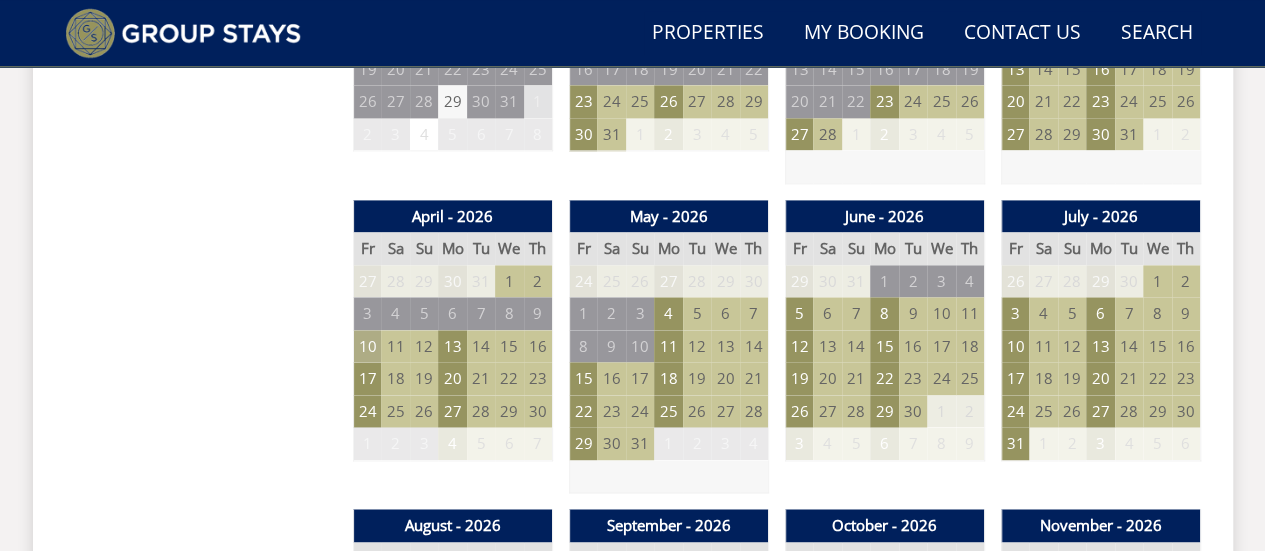 click on "10" at bounding box center (367, 346) 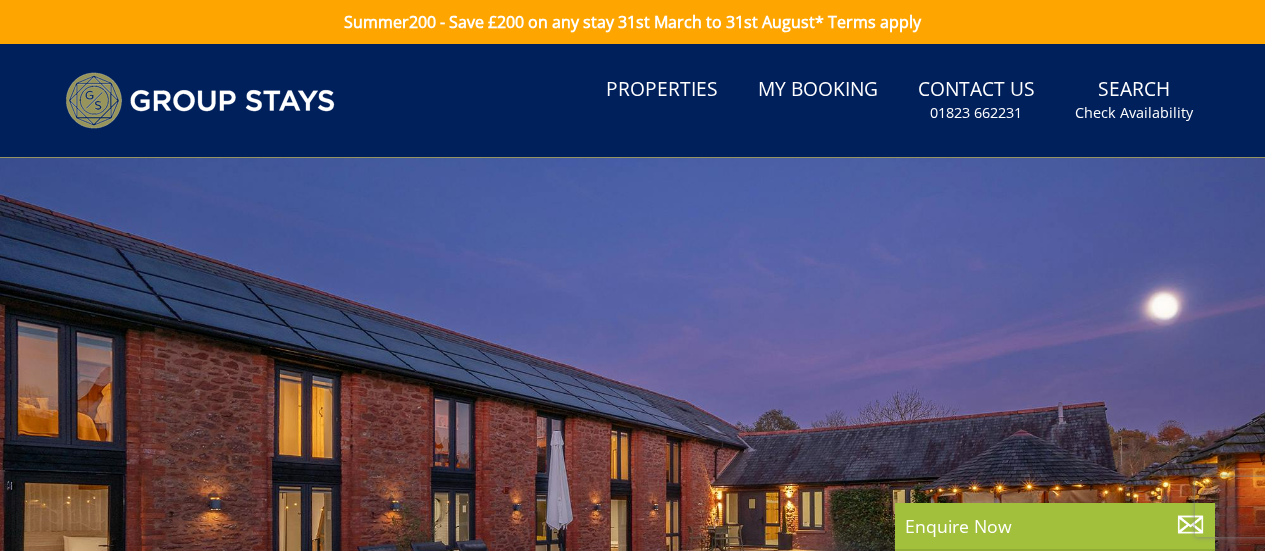 scroll, scrollTop: 0, scrollLeft: 0, axis: both 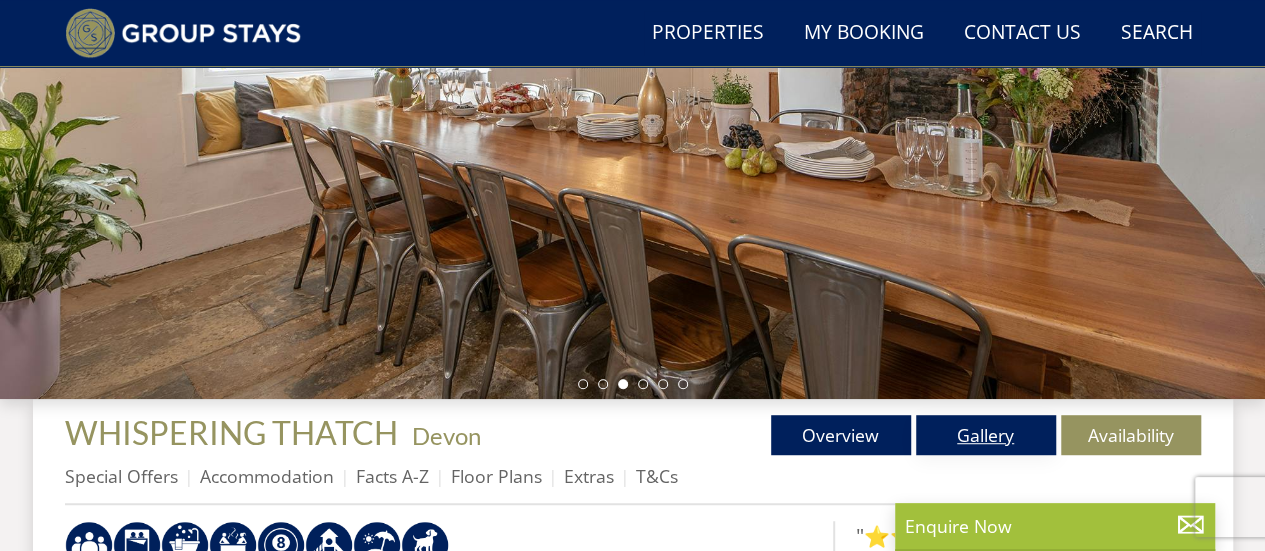 click on "Gallery" at bounding box center (986, 435) 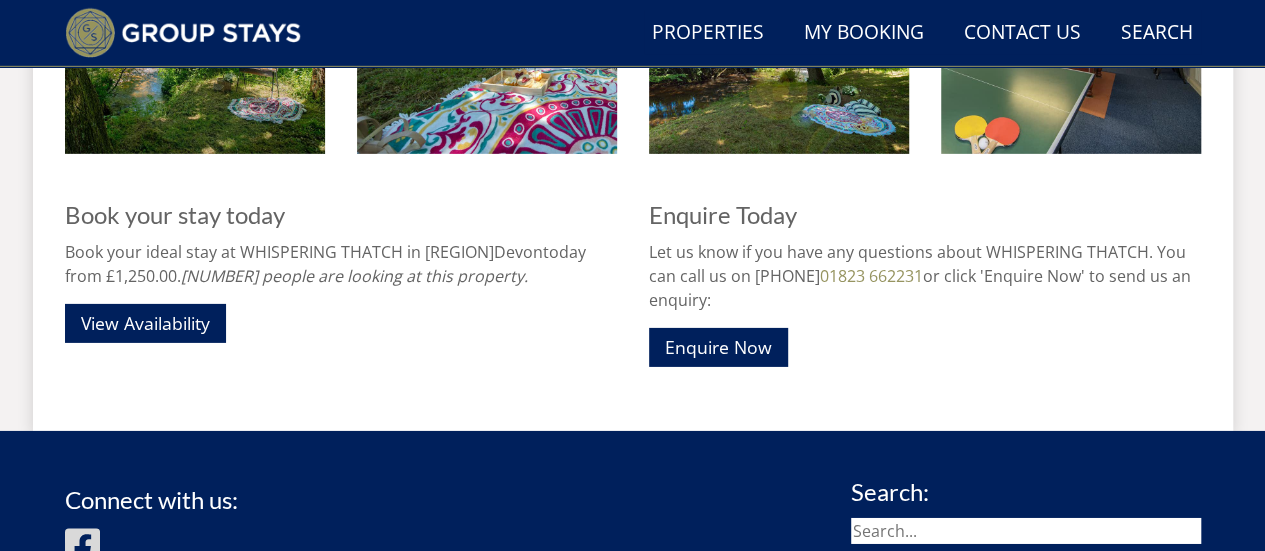 scroll, scrollTop: 3082, scrollLeft: 0, axis: vertical 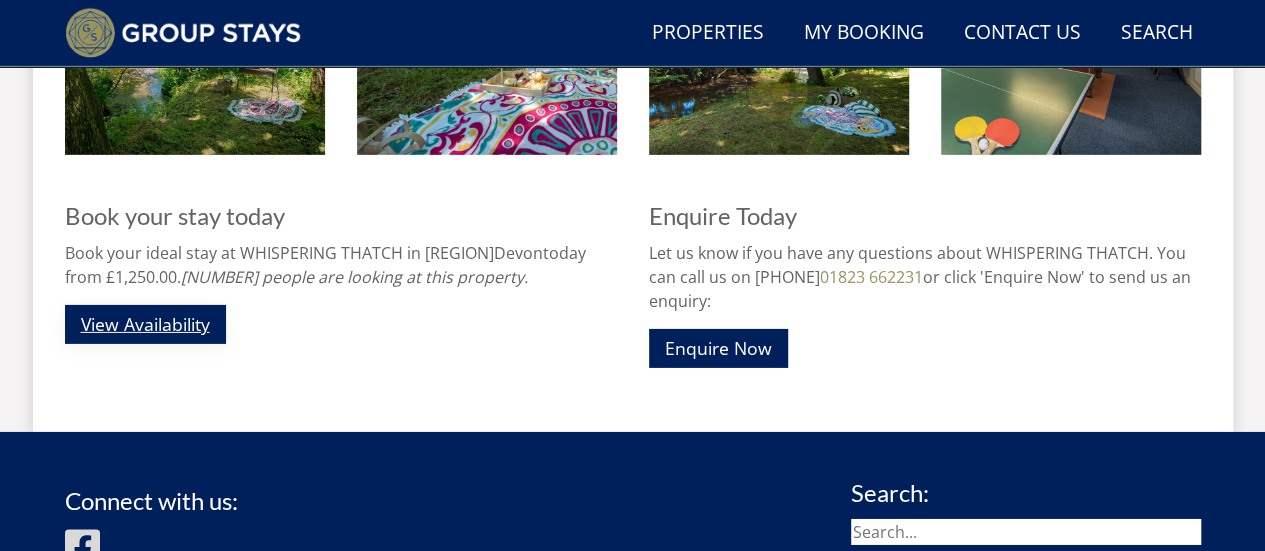 click on "View Availability" at bounding box center (145, 324) 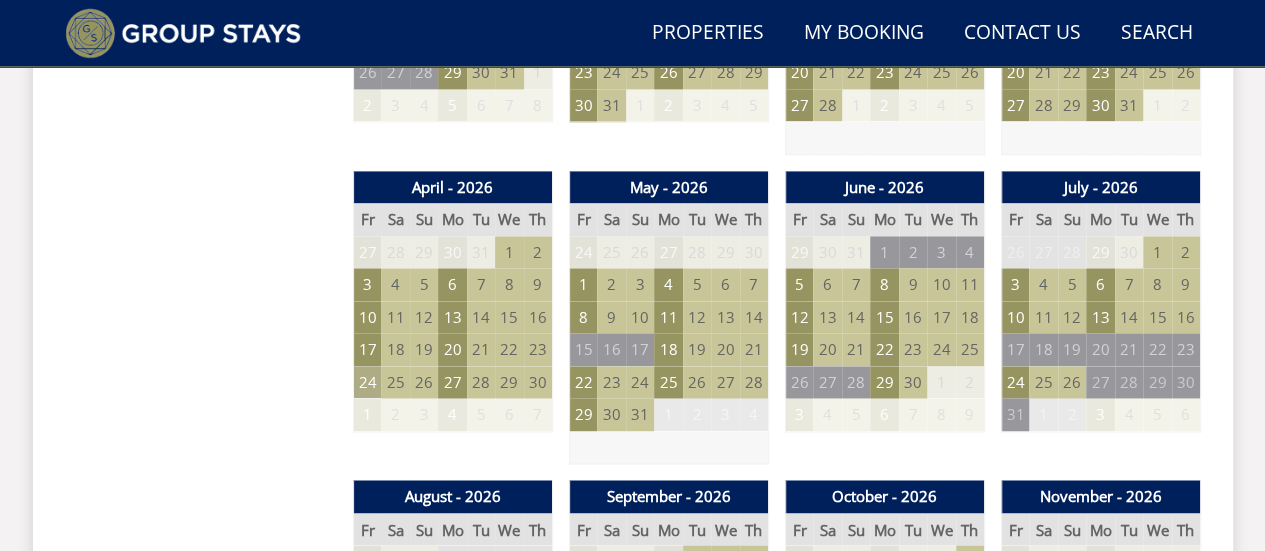 scroll, scrollTop: 1390, scrollLeft: 0, axis: vertical 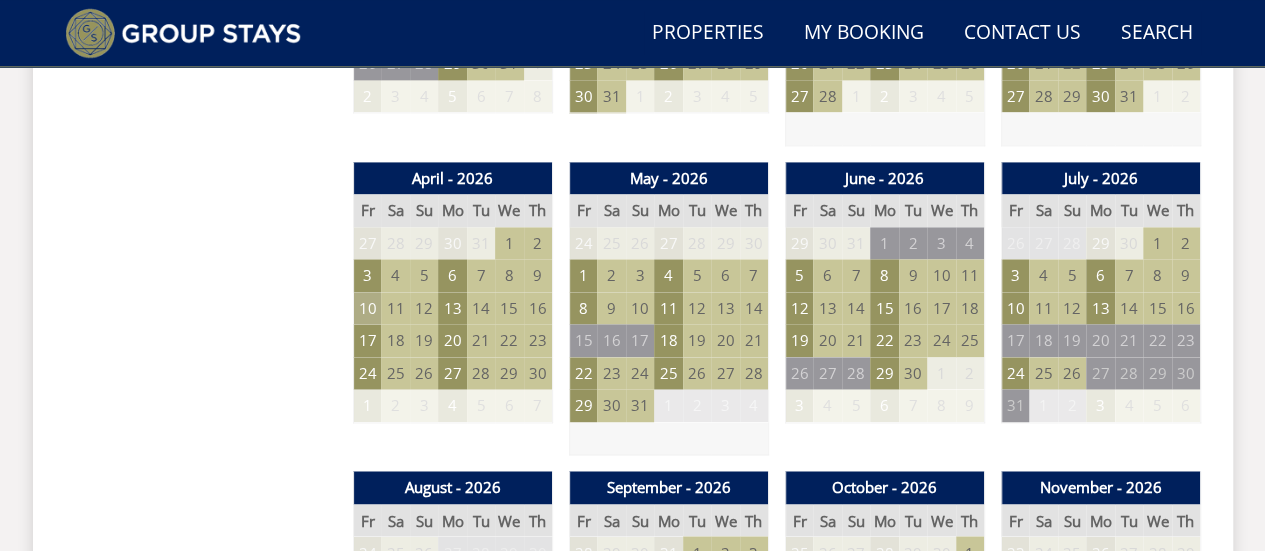 click on "10" at bounding box center [367, 308] 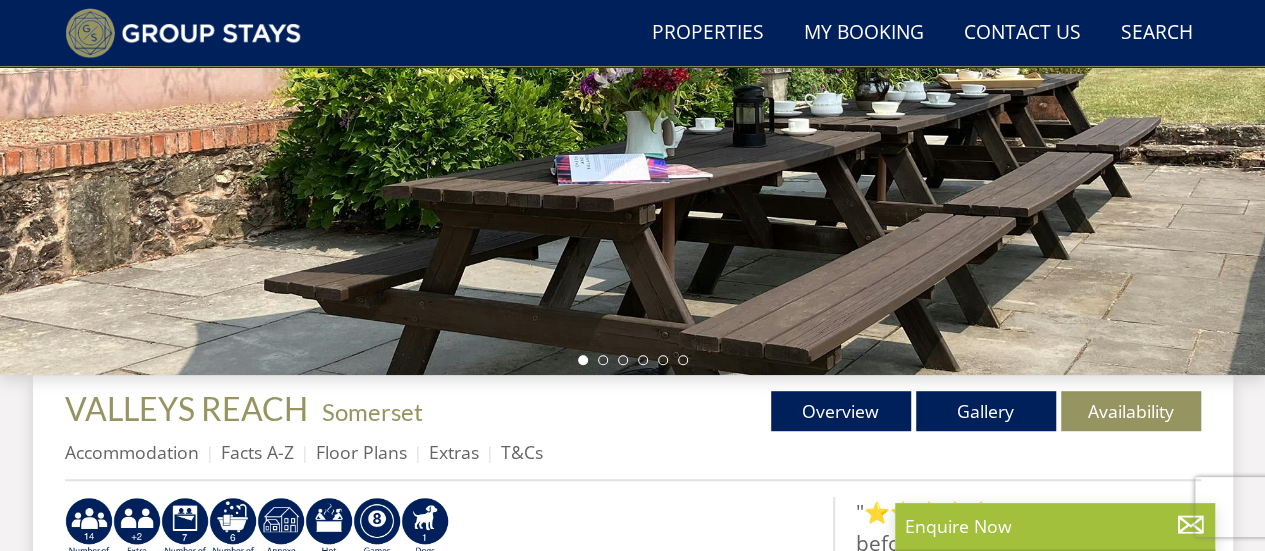 scroll, scrollTop: 438, scrollLeft: 0, axis: vertical 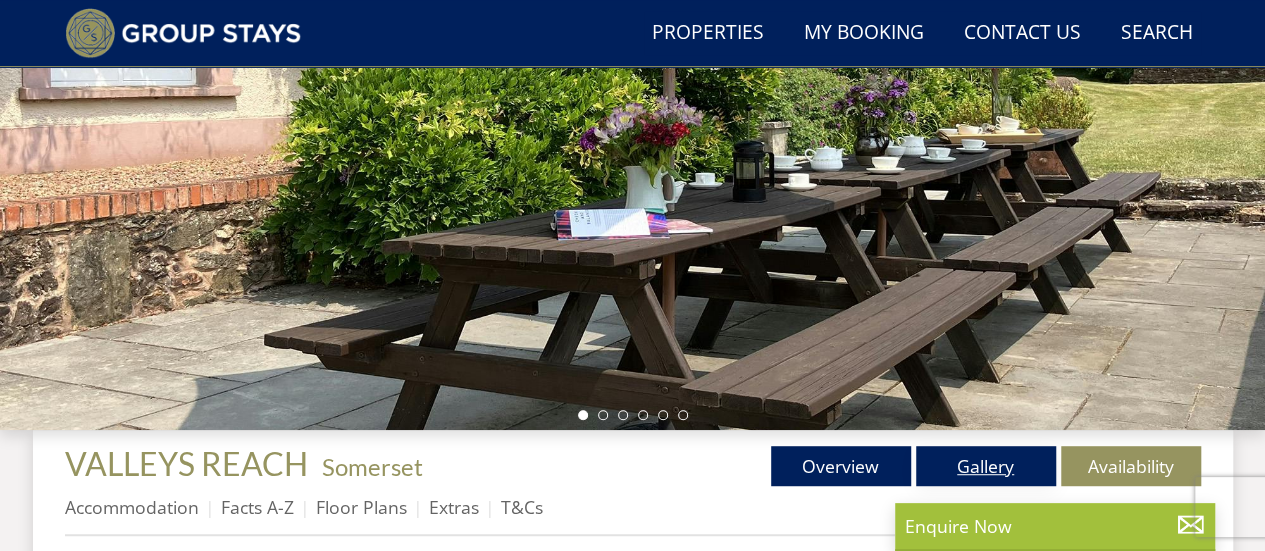 click on "Gallery" at bounding box center [986, 466] 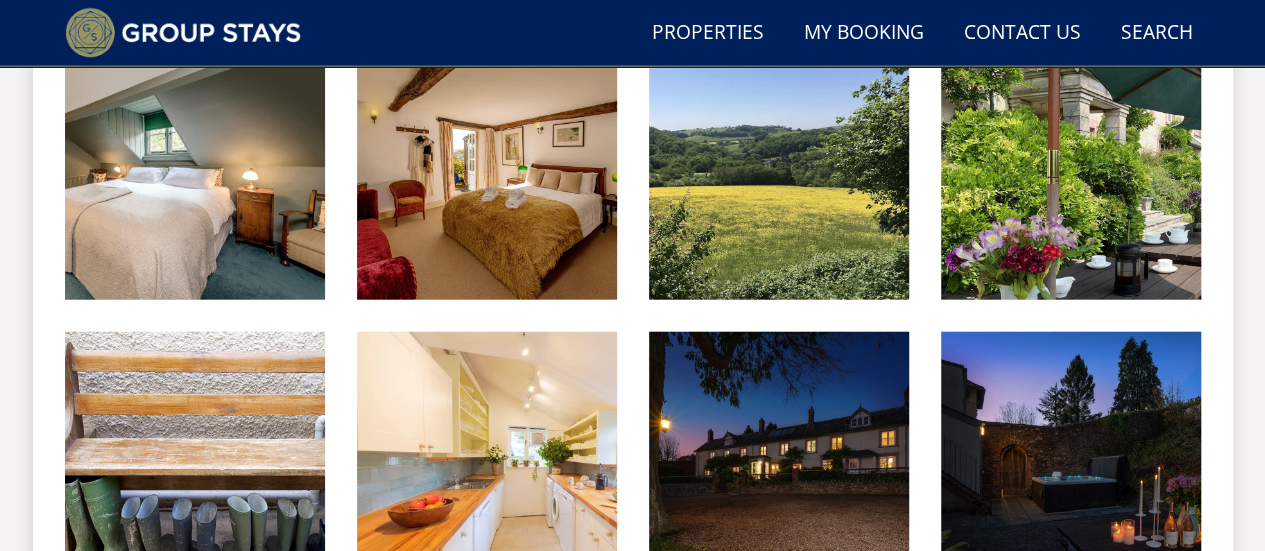 scroll, scrollTop: 2355, scrollLeft: 0, axis: vertical 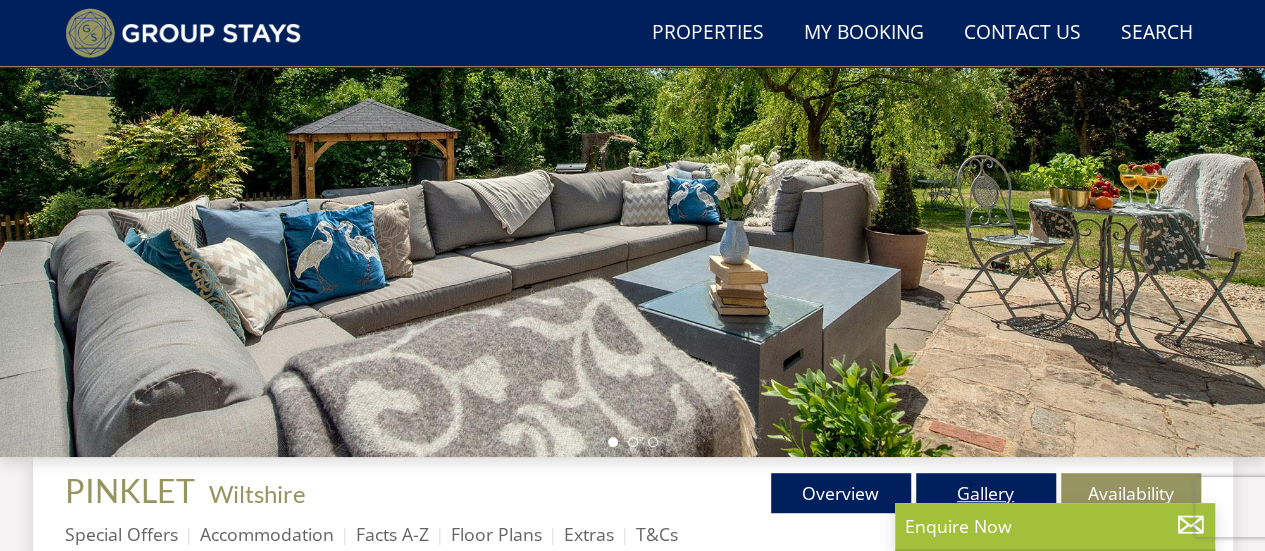 click on "Gallery" at bounding box center (986, 493) 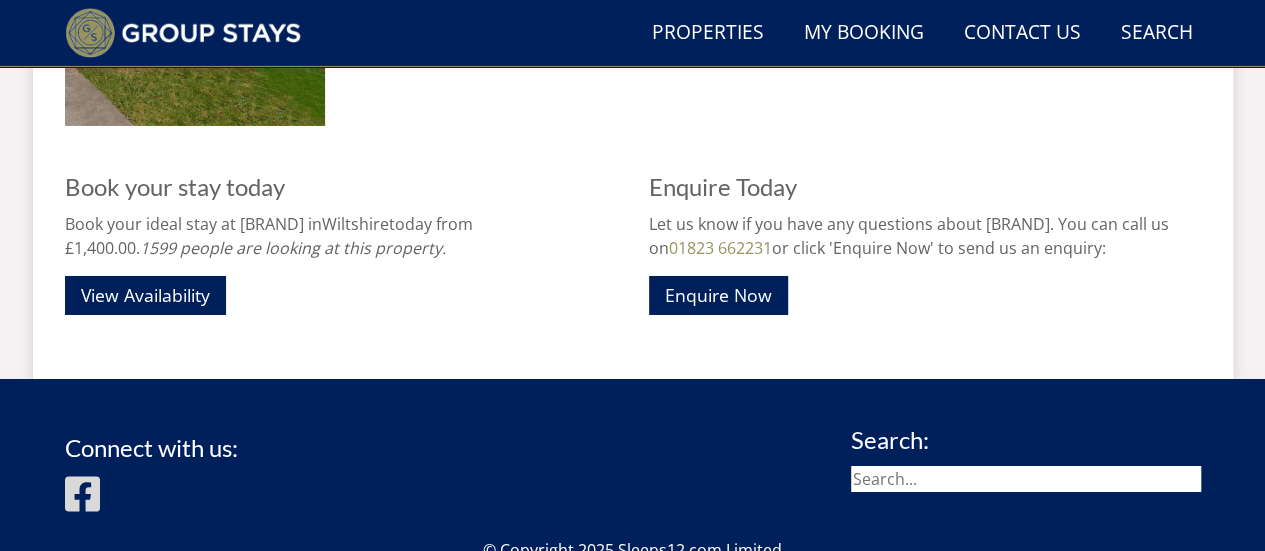 scroll, scrollTop: 3418, scrollLeft: 0, axis: vertical 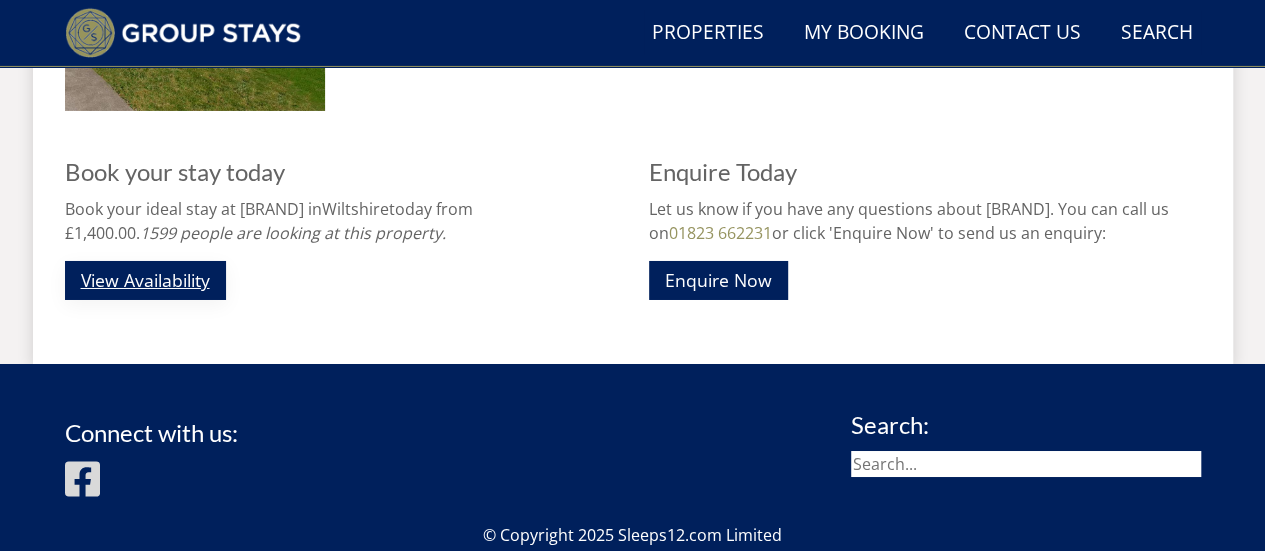 click on "View Availability" at bounding box center [145, 280] 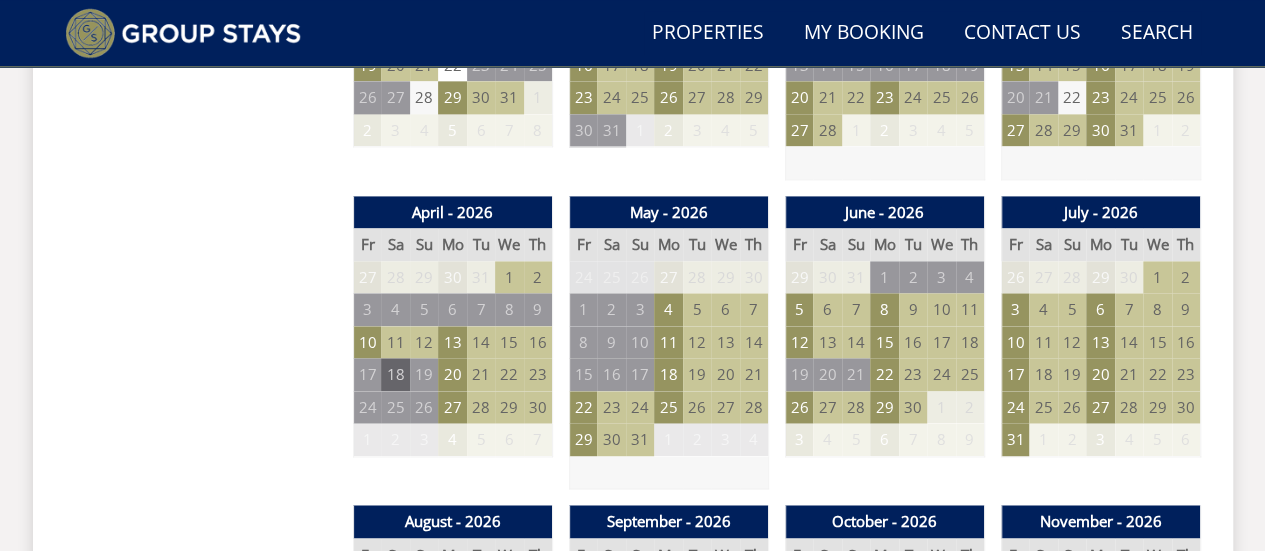 scroll, scrollTop: 1357, scrollLeft: 0, axis: vertical 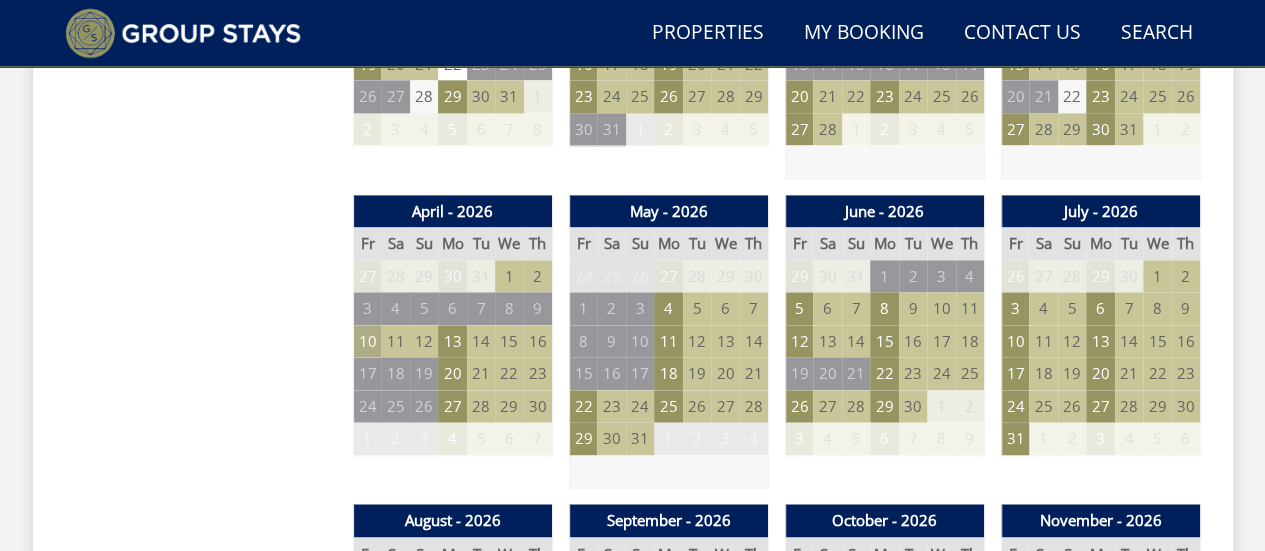 click on "10" at bounding box center (367, 341) 